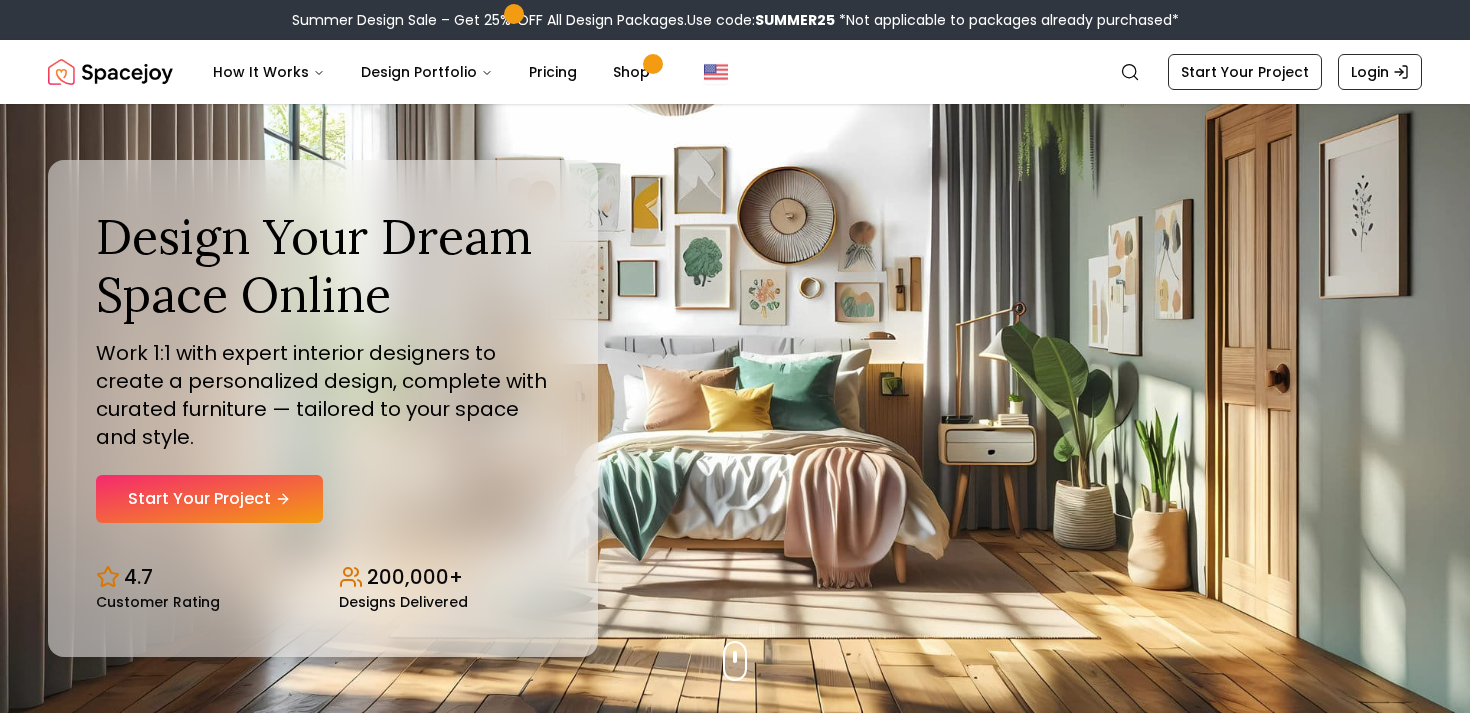 scroll, scrollTop: 0, scrollLeft: 0, axis: both 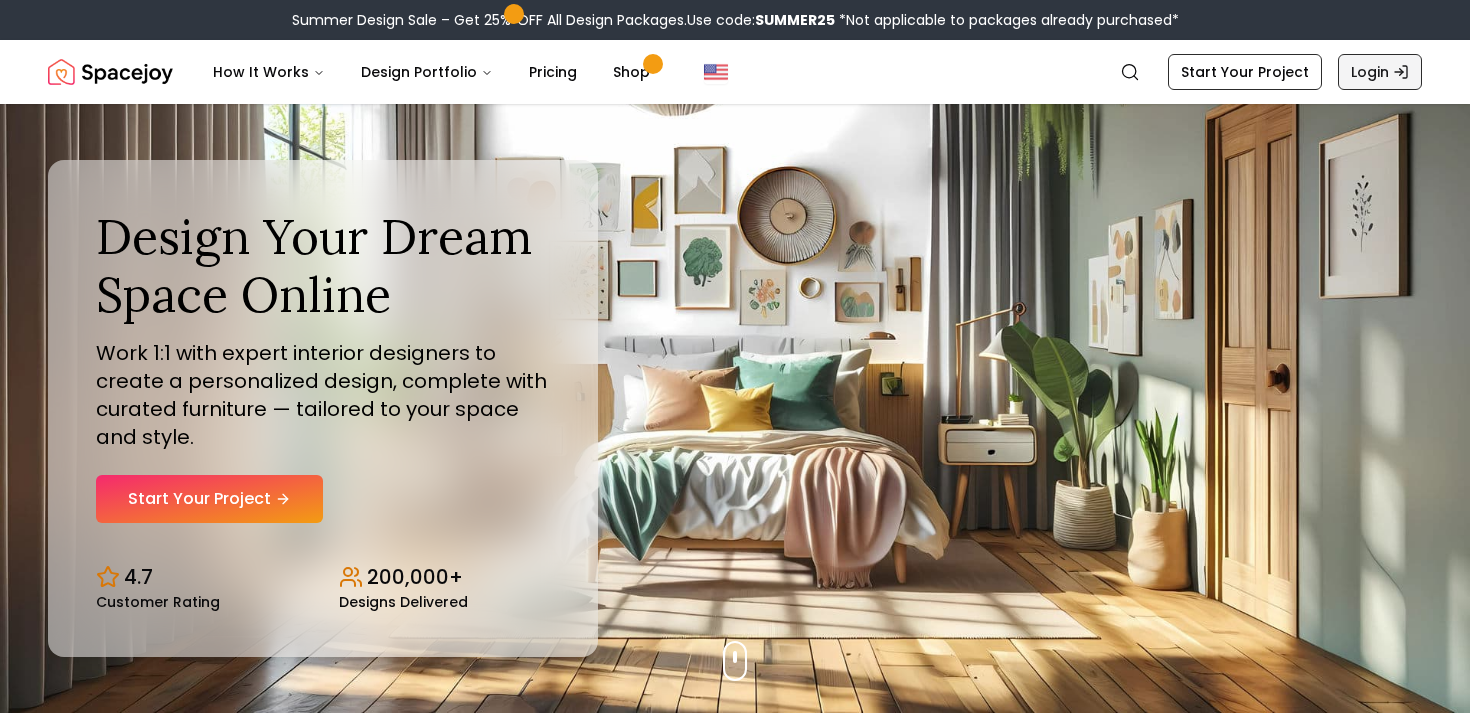 click on "Login" at bounding box center (1380, 72) 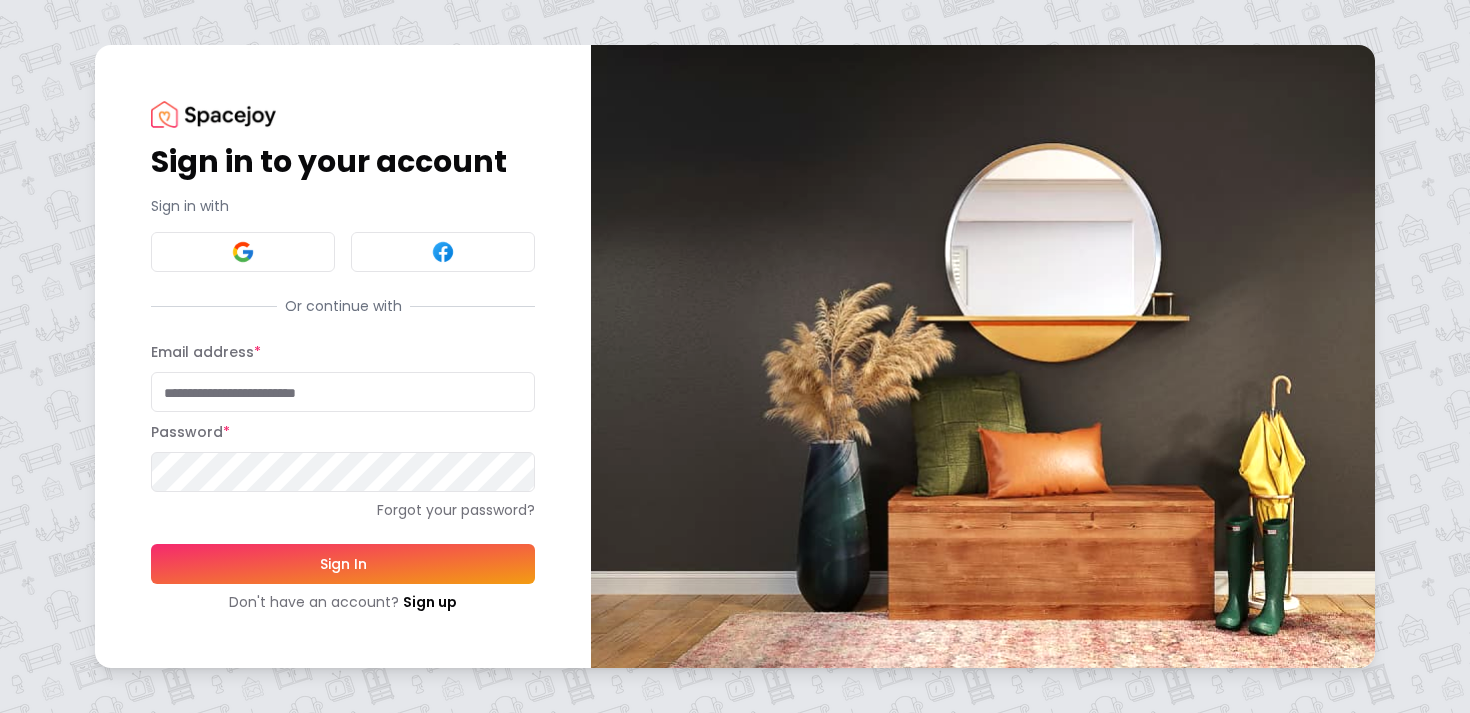 click on "Email address  *" at bounding box center (343, 392) 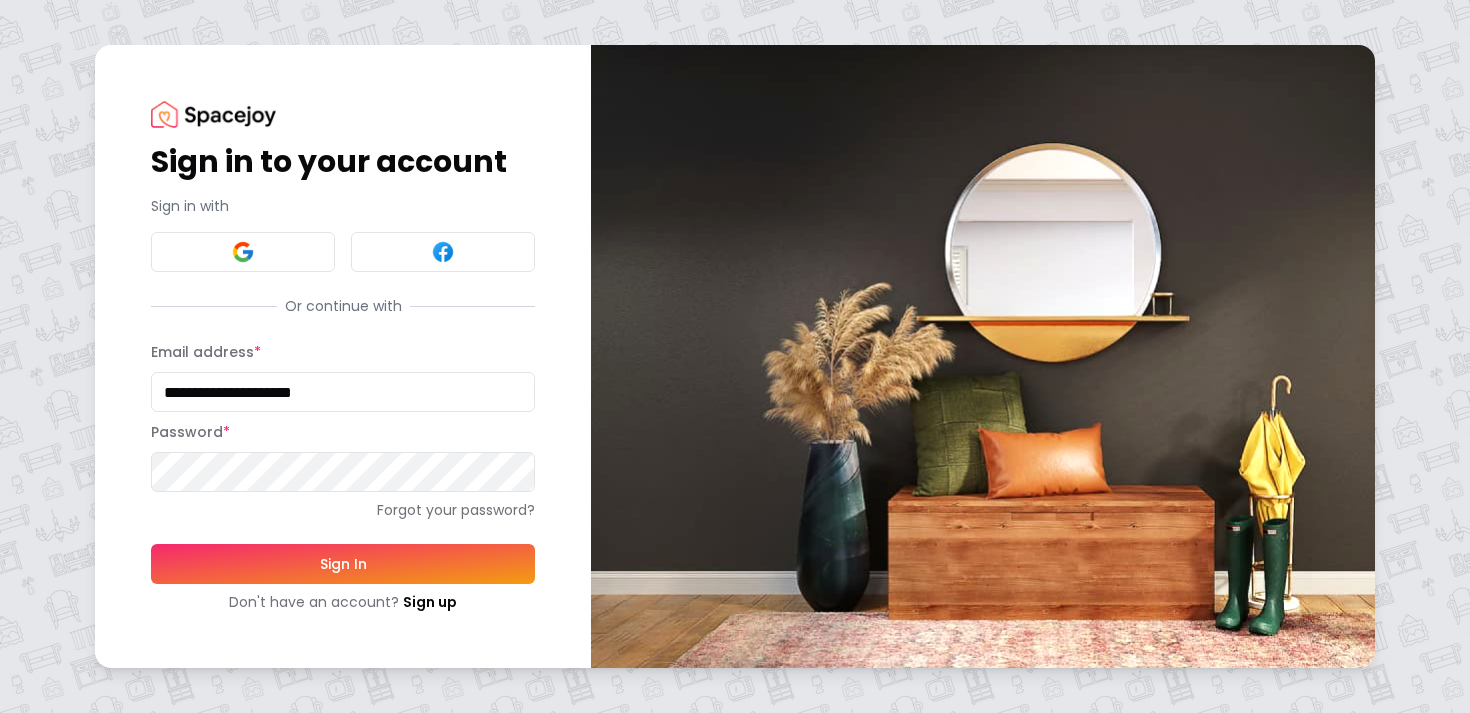 type on "**********" 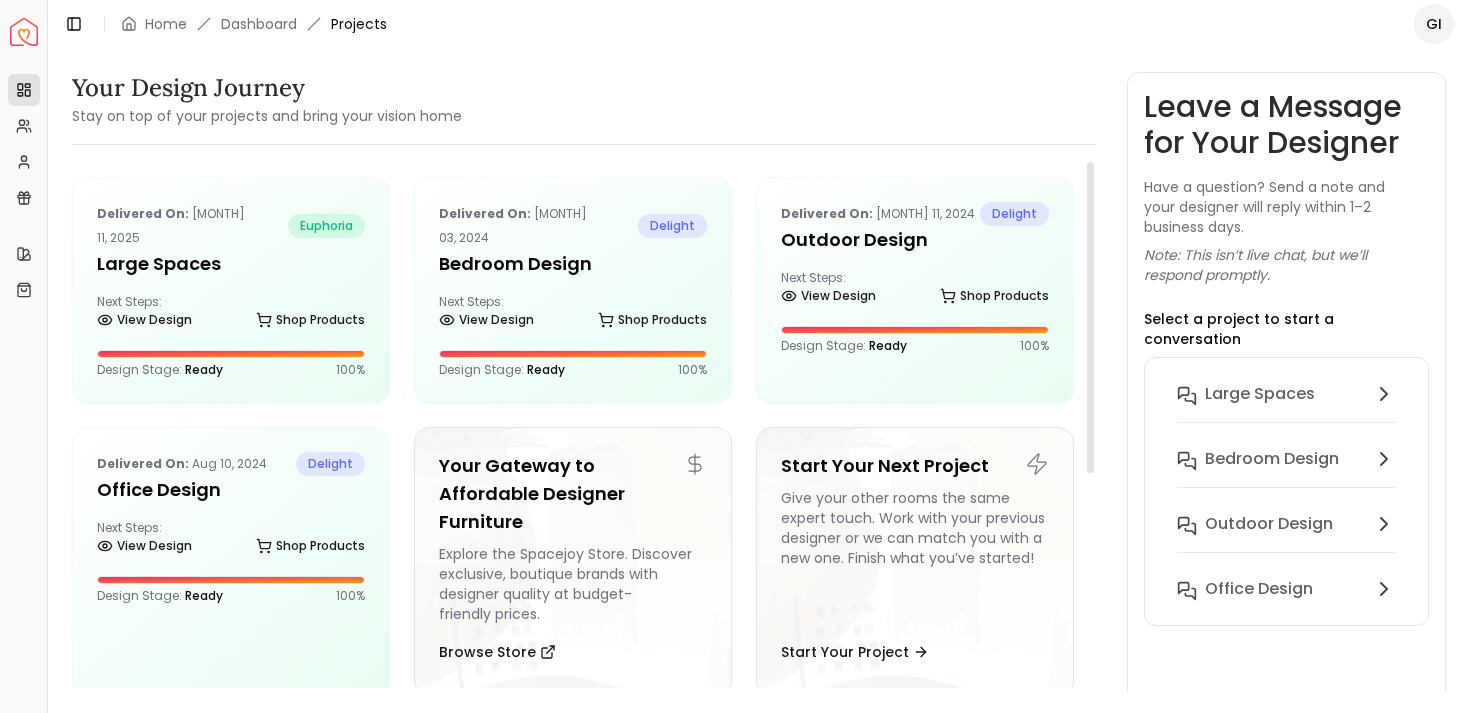 scroll, scrollTop: 0, scrollLeft: 0, axis: both 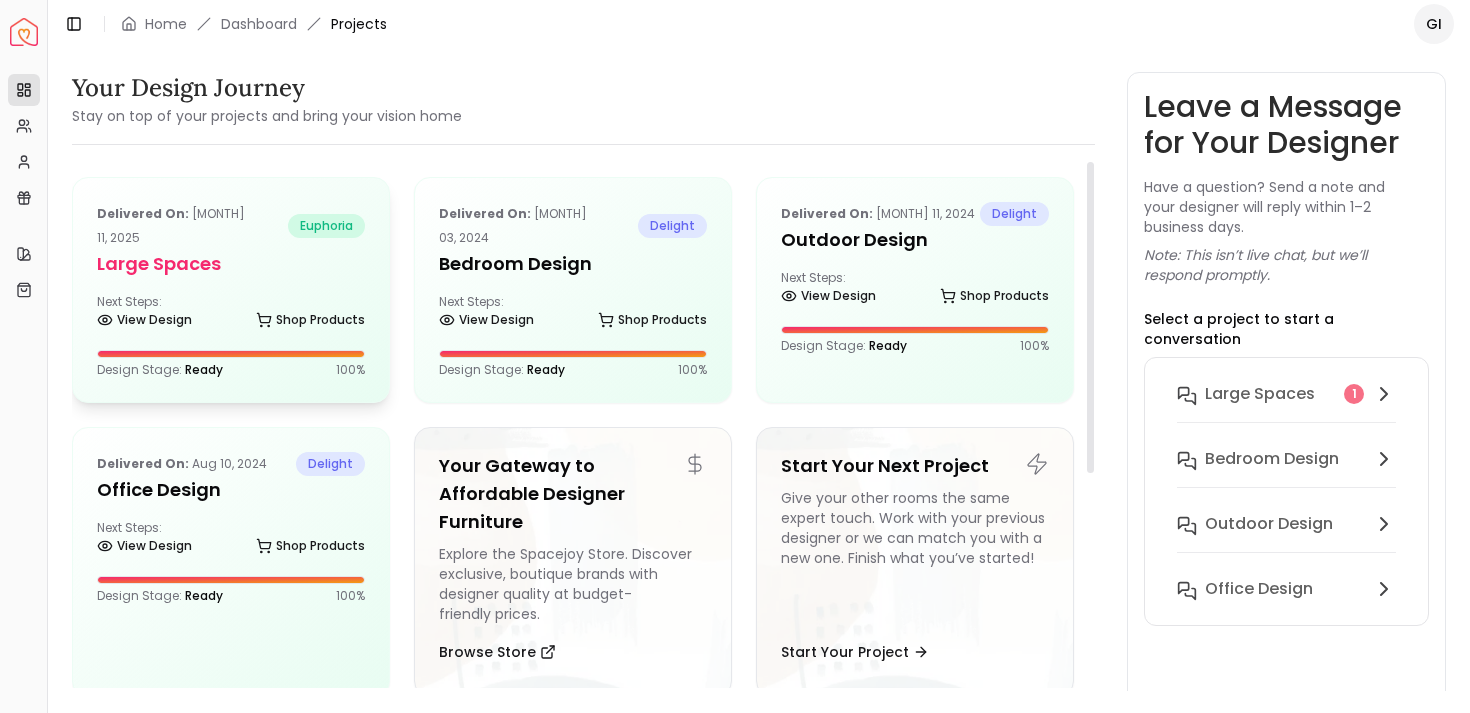 click on "Large Spaces" at bounding box center [231, 264] 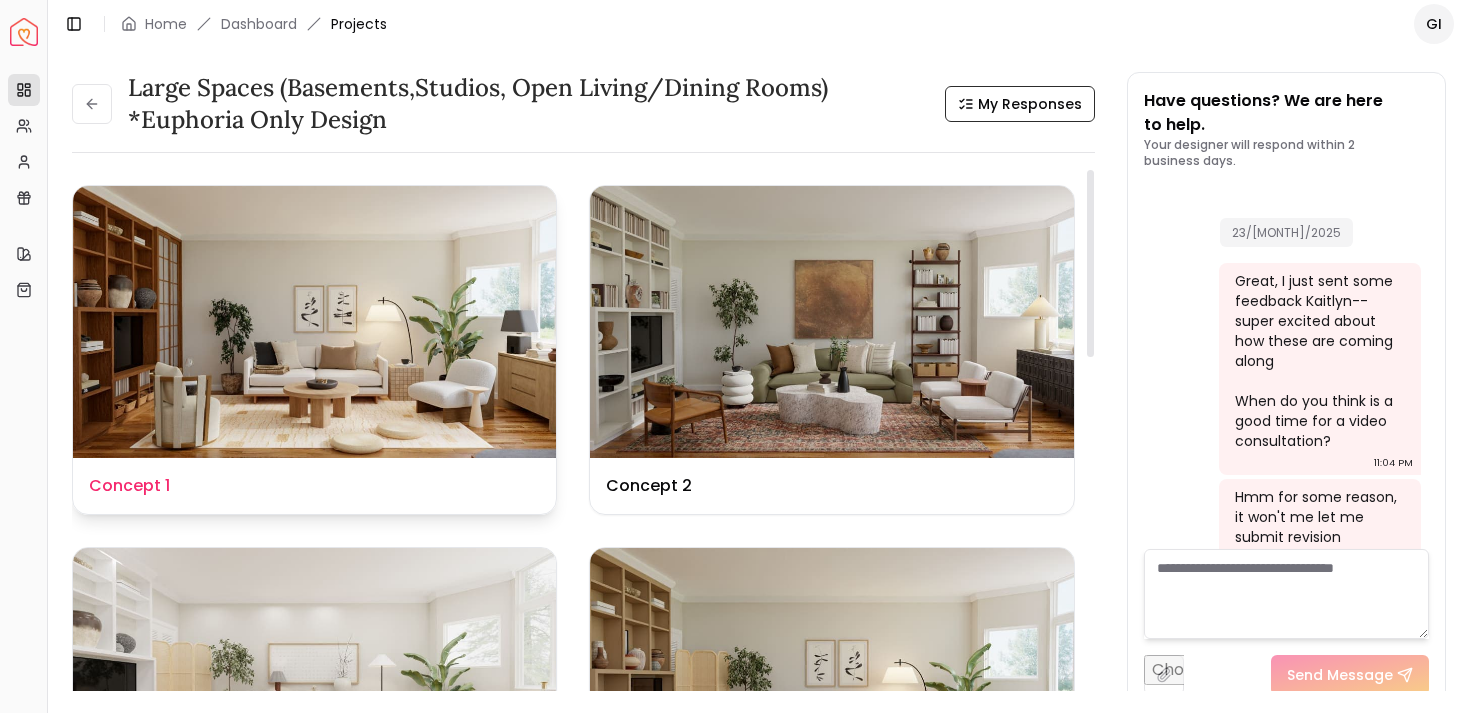 scroll, scrollTop: 8590, scrollLeft: 0, axis: vertical 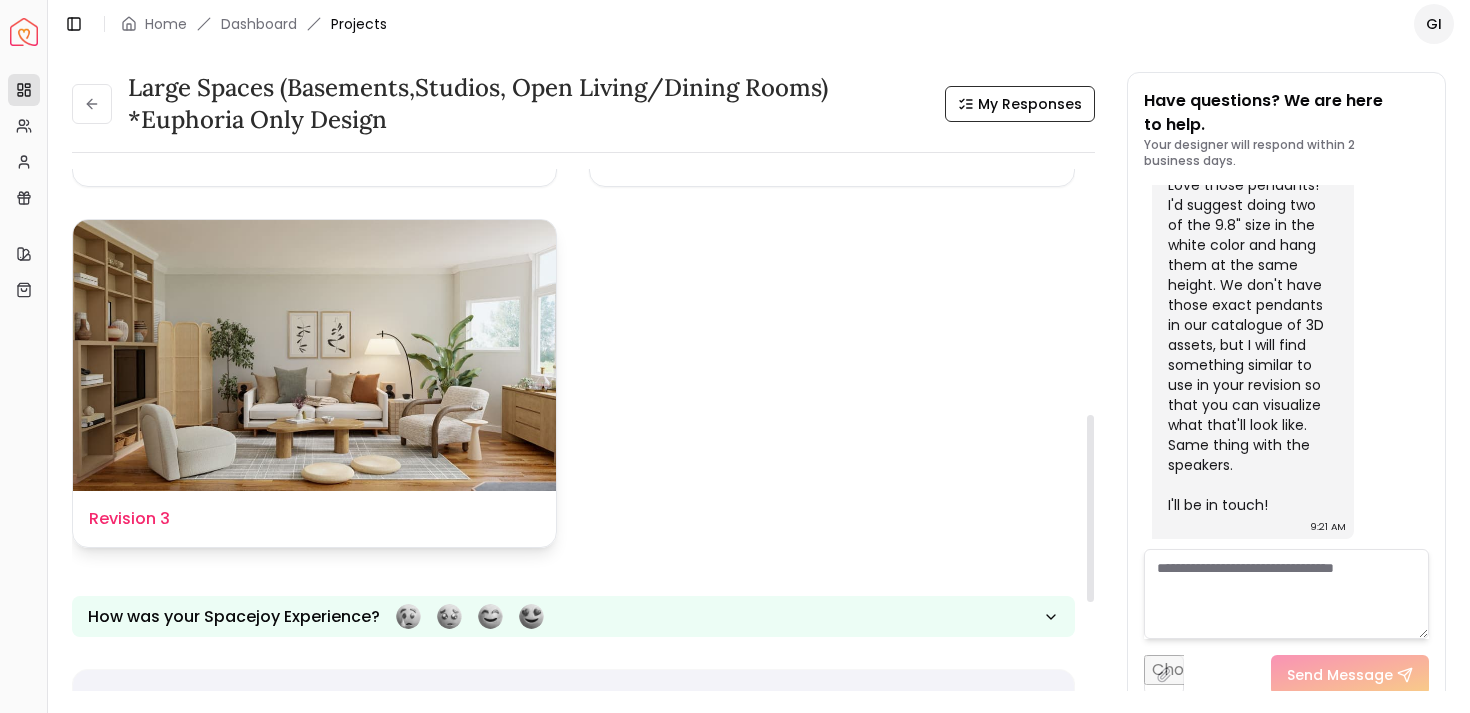 click at bounding box center (314, 356) 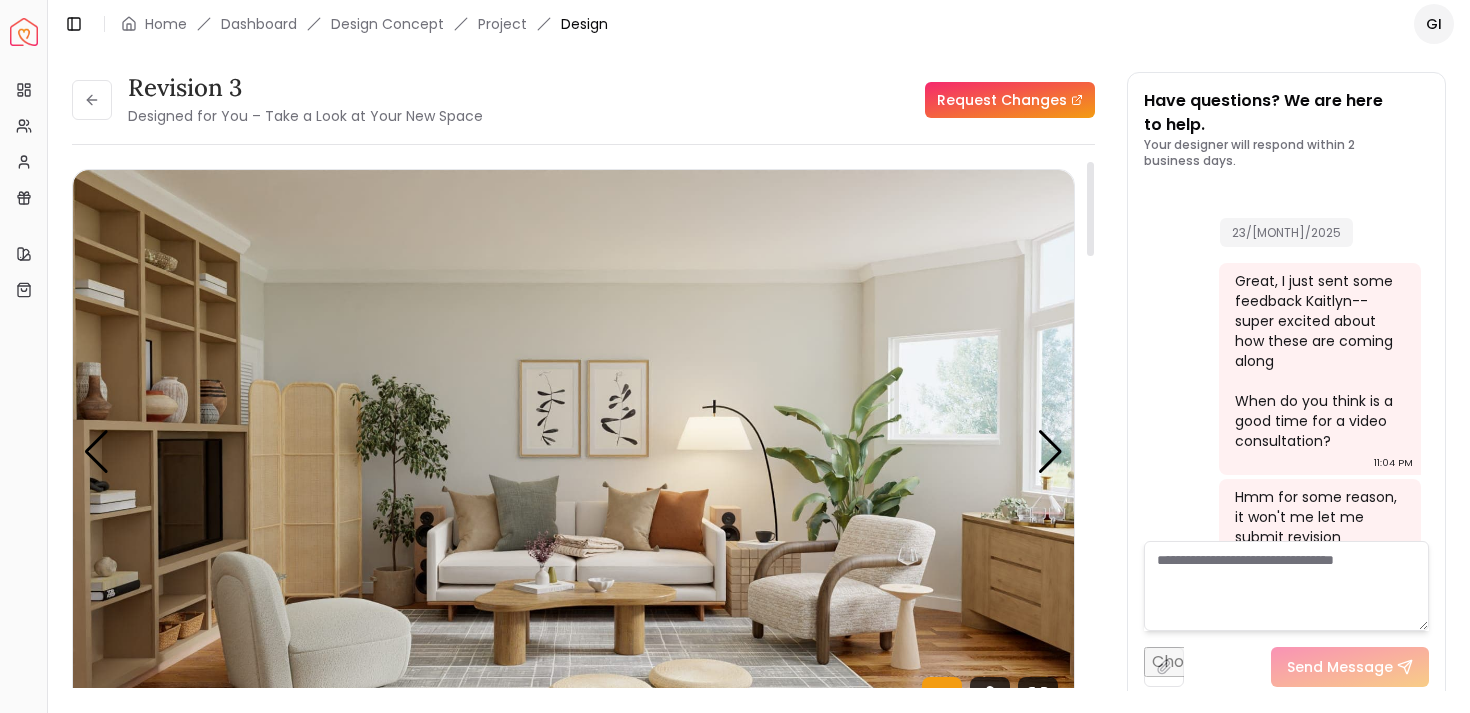 scroll, scrollTop: 8598, scrollLeft: 0, axis: vertical 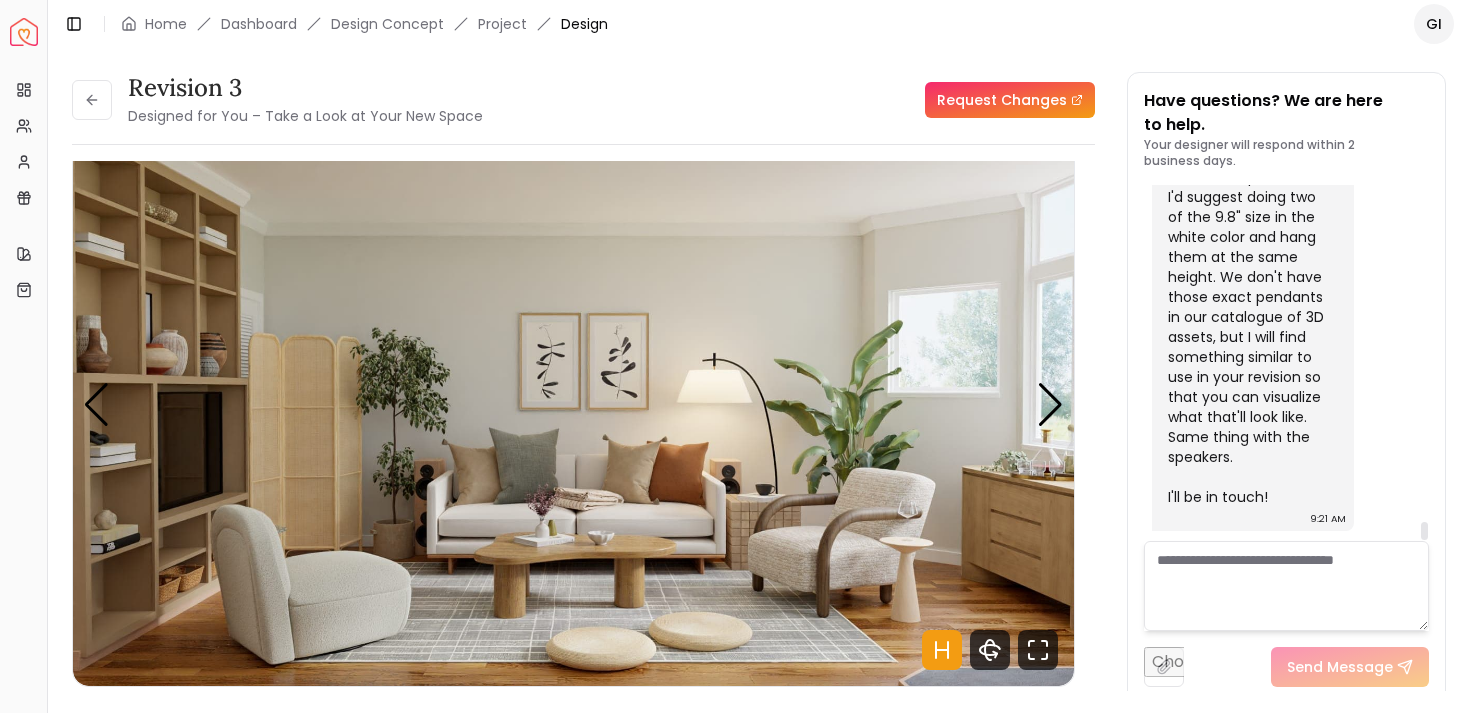 click on "Hi Gina,
Thank you for sending over the additional information! I'll do my best to find matching dining furniture.
Love those pendants! I'd suggest doing two of the 9.8" size in the white color and hang them at the same height. We don't have those exact pendants in our catalogue of 3D assets, but I will find something similar to use in your revision so that you can visualize what that'll look like. Same thing with the speakers.
I'll be in touch!" at bounding box center (1251, 257) 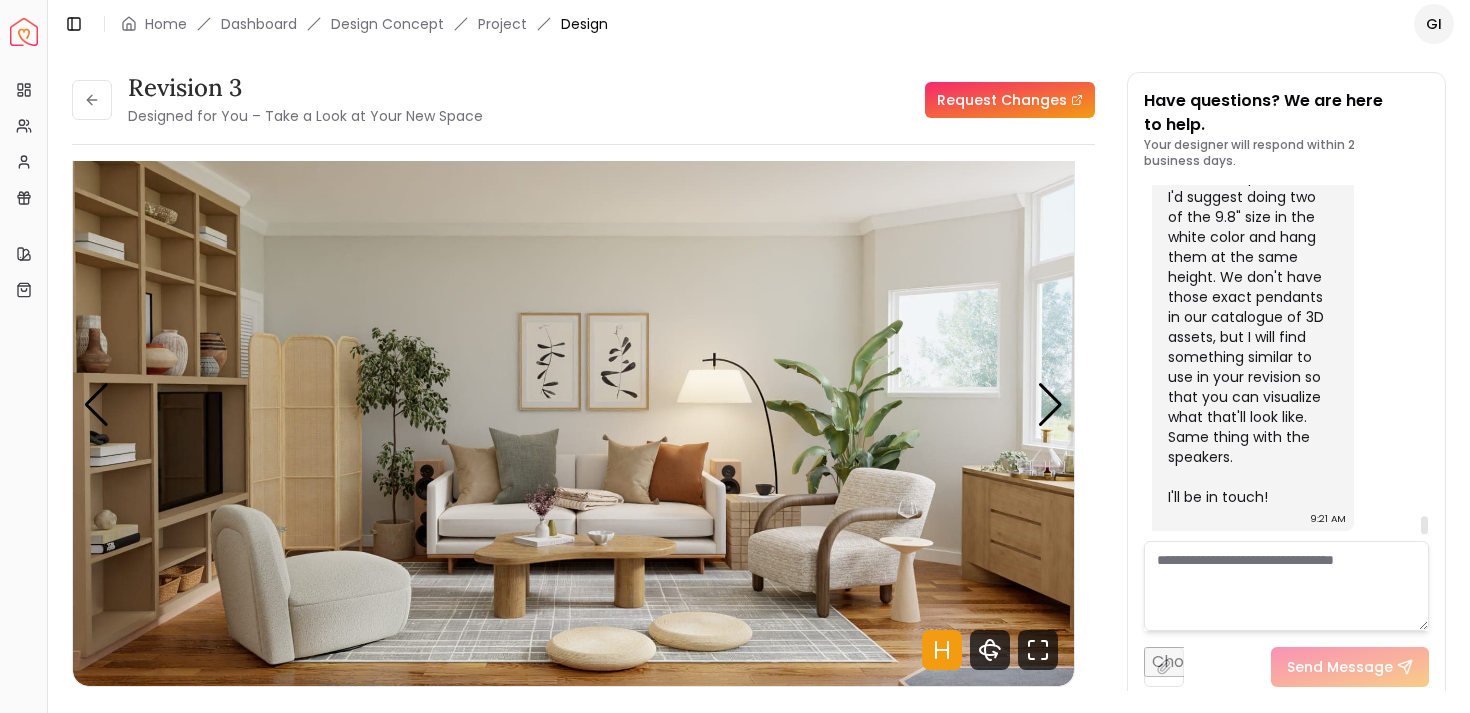 scroll, scrollTop: 8598, scrollLeft: 0, axis: vertical 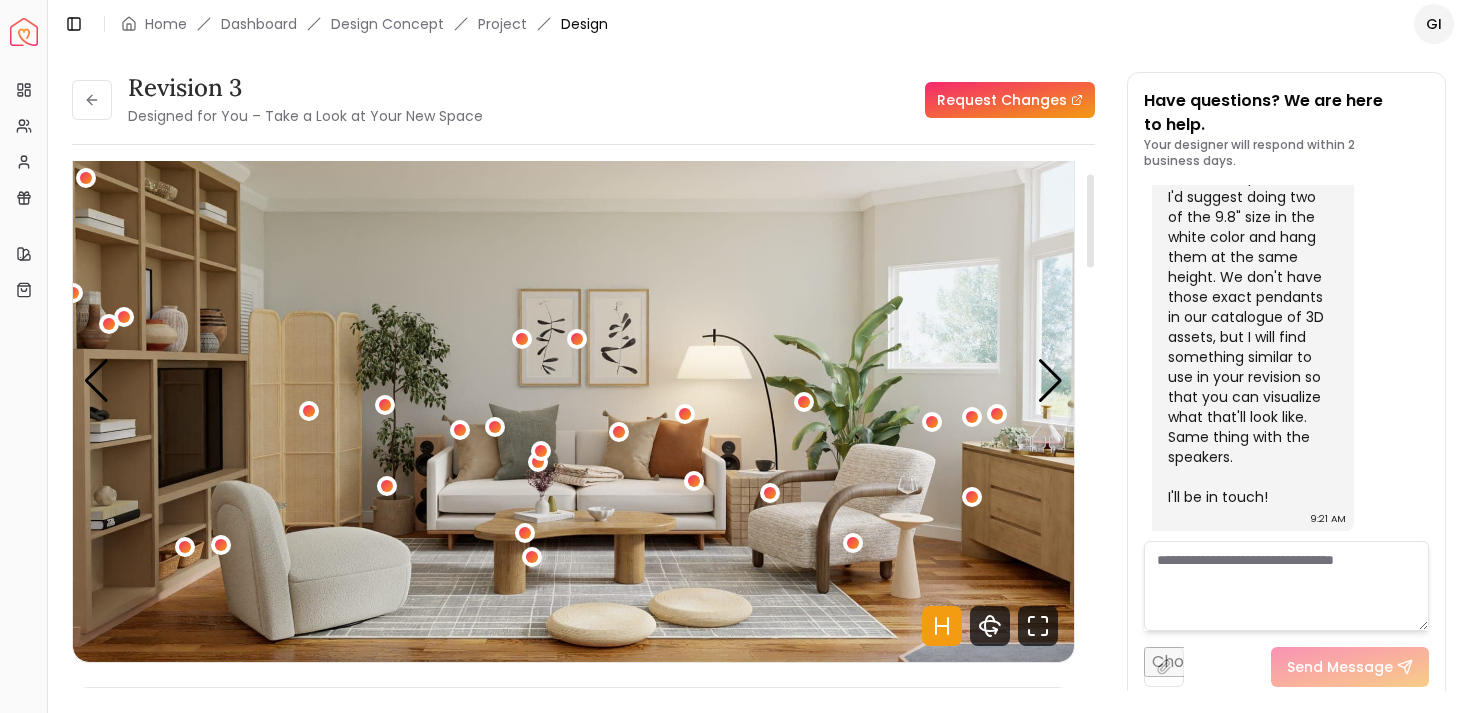 click 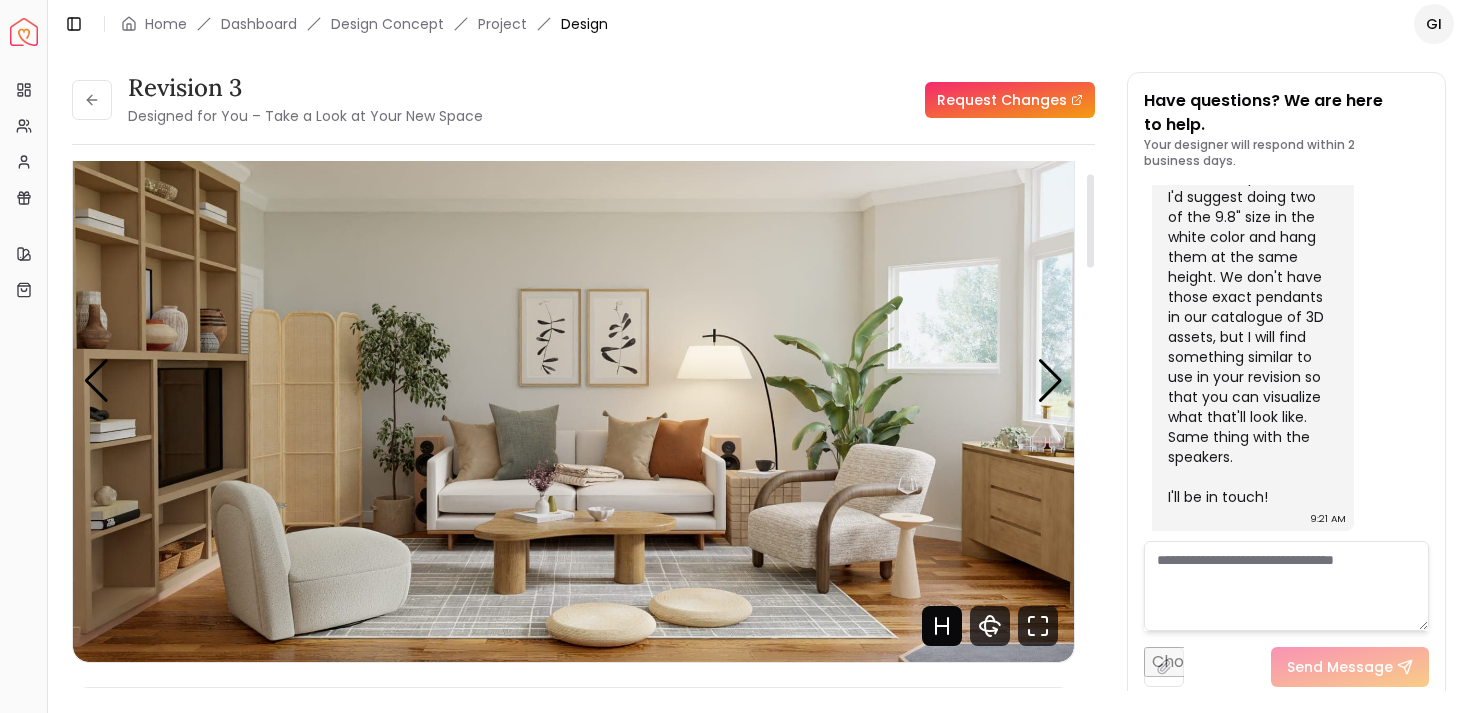 click 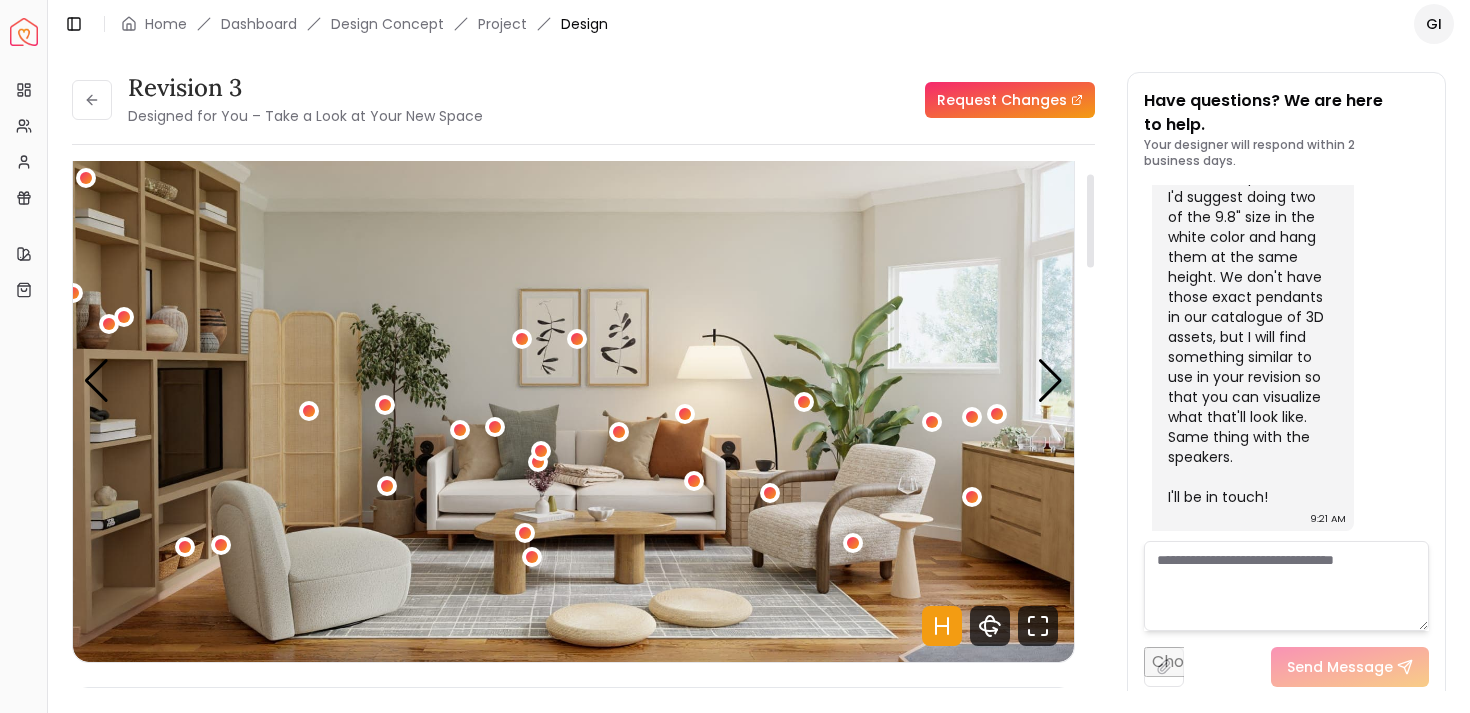 click 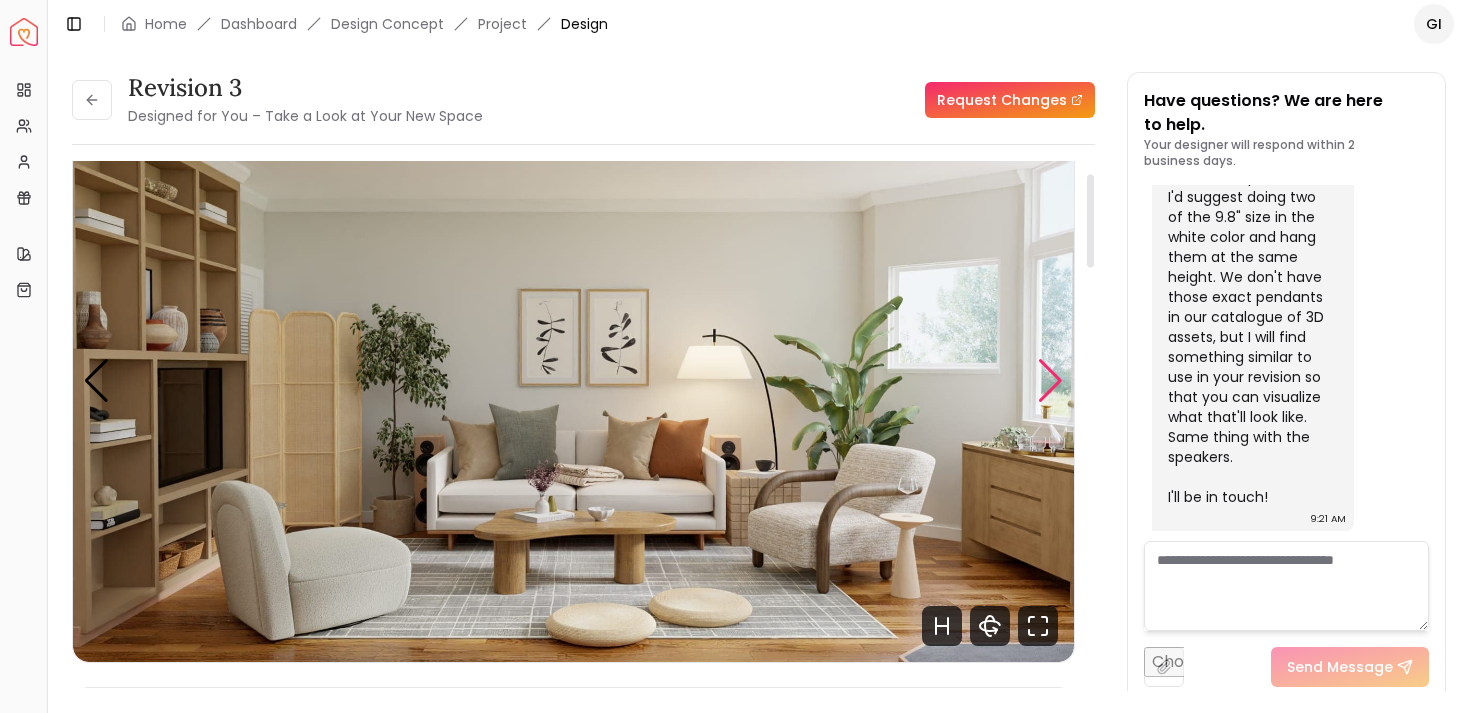 click at bounding box center (1050, 381) 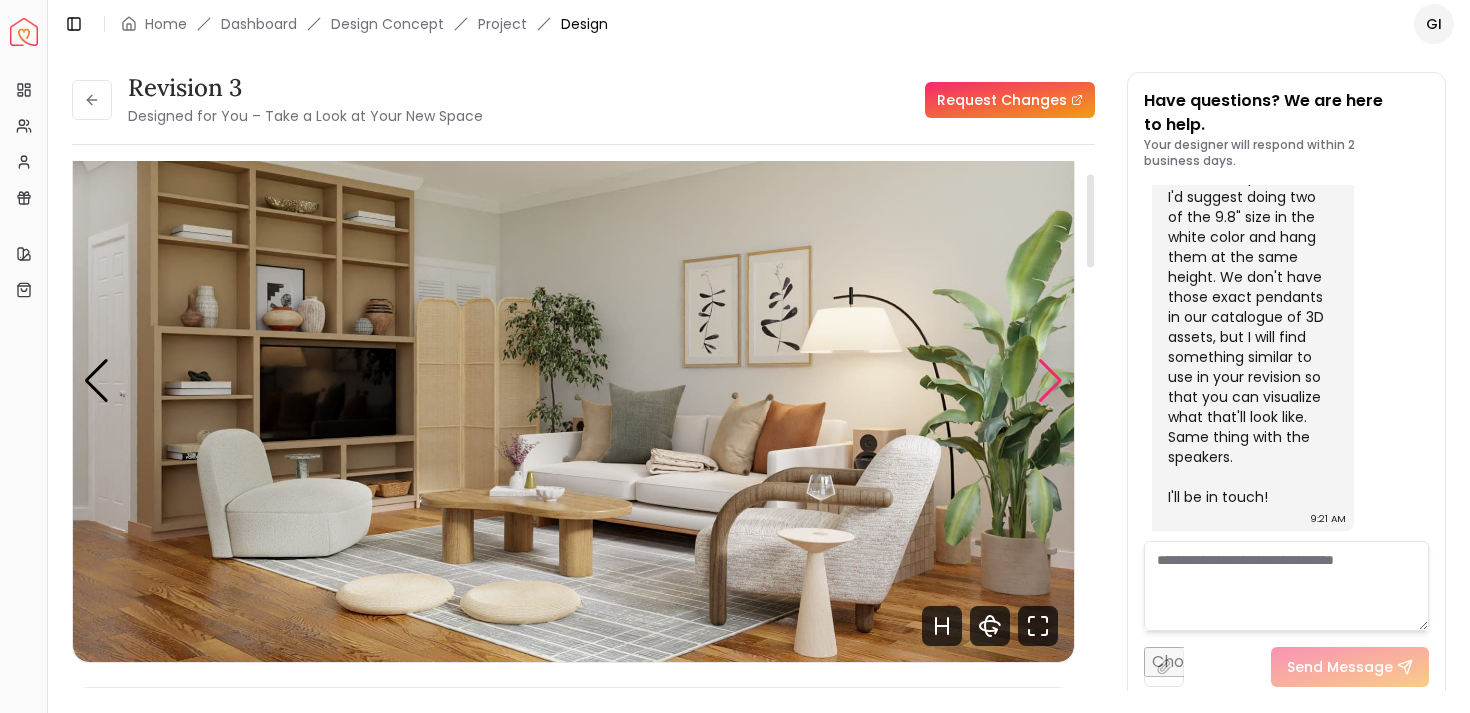 click at bounding box center [1050, 381] 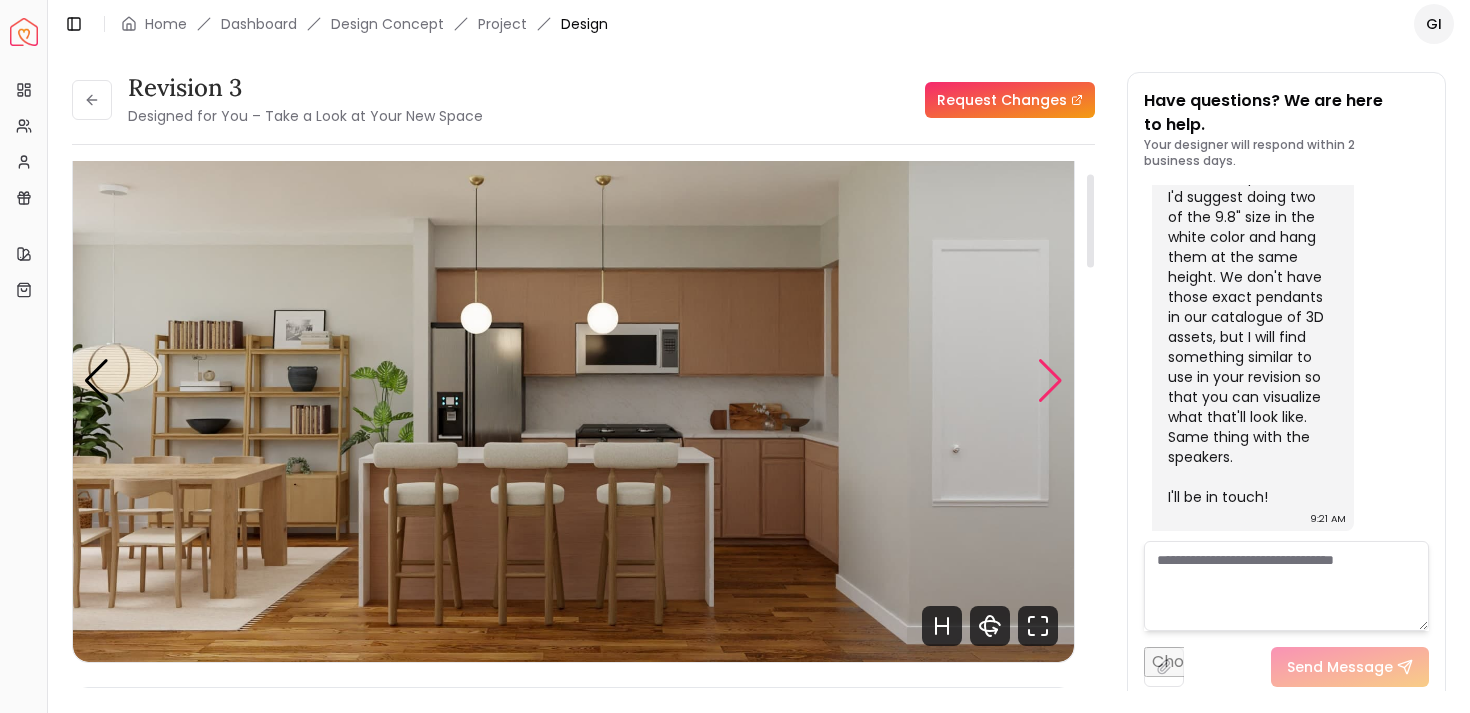 click at bounding box center [1050, 381] 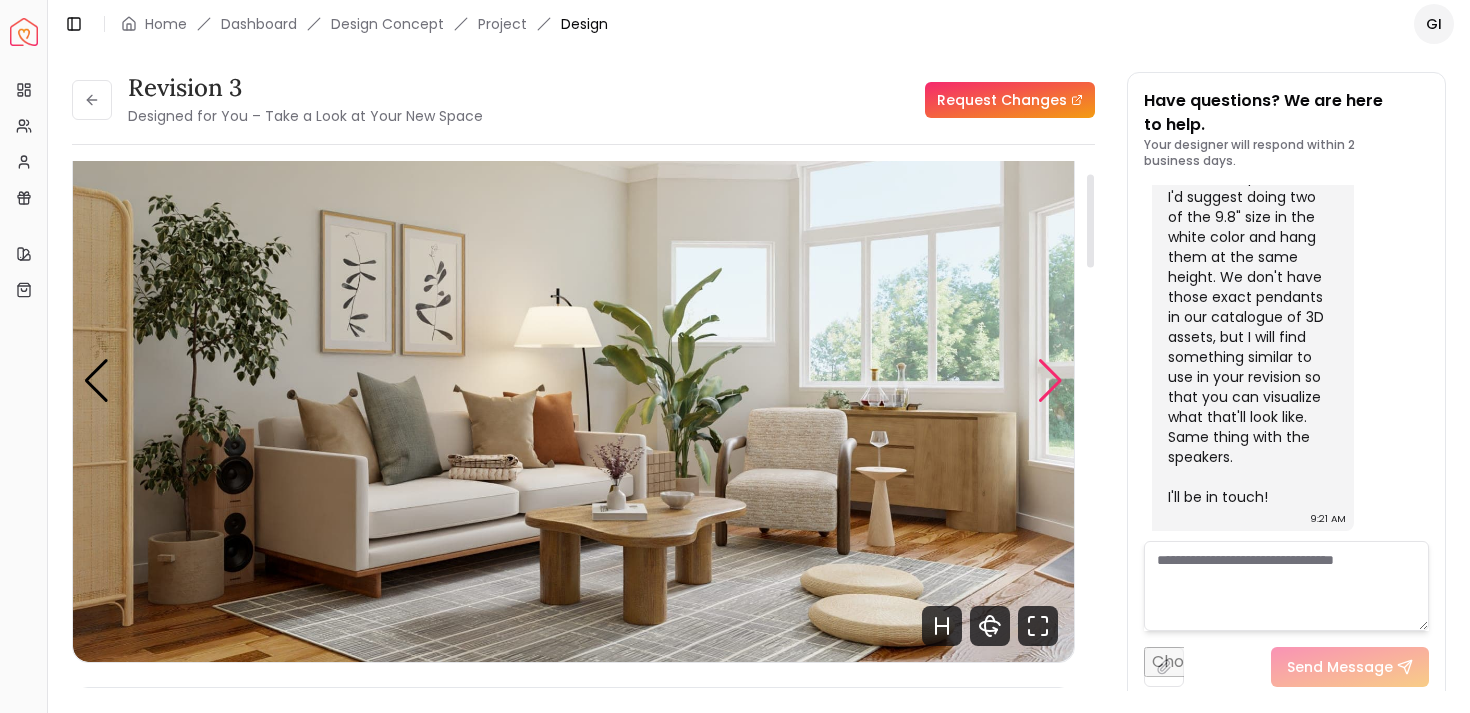click at bounding box center (1050, 381) 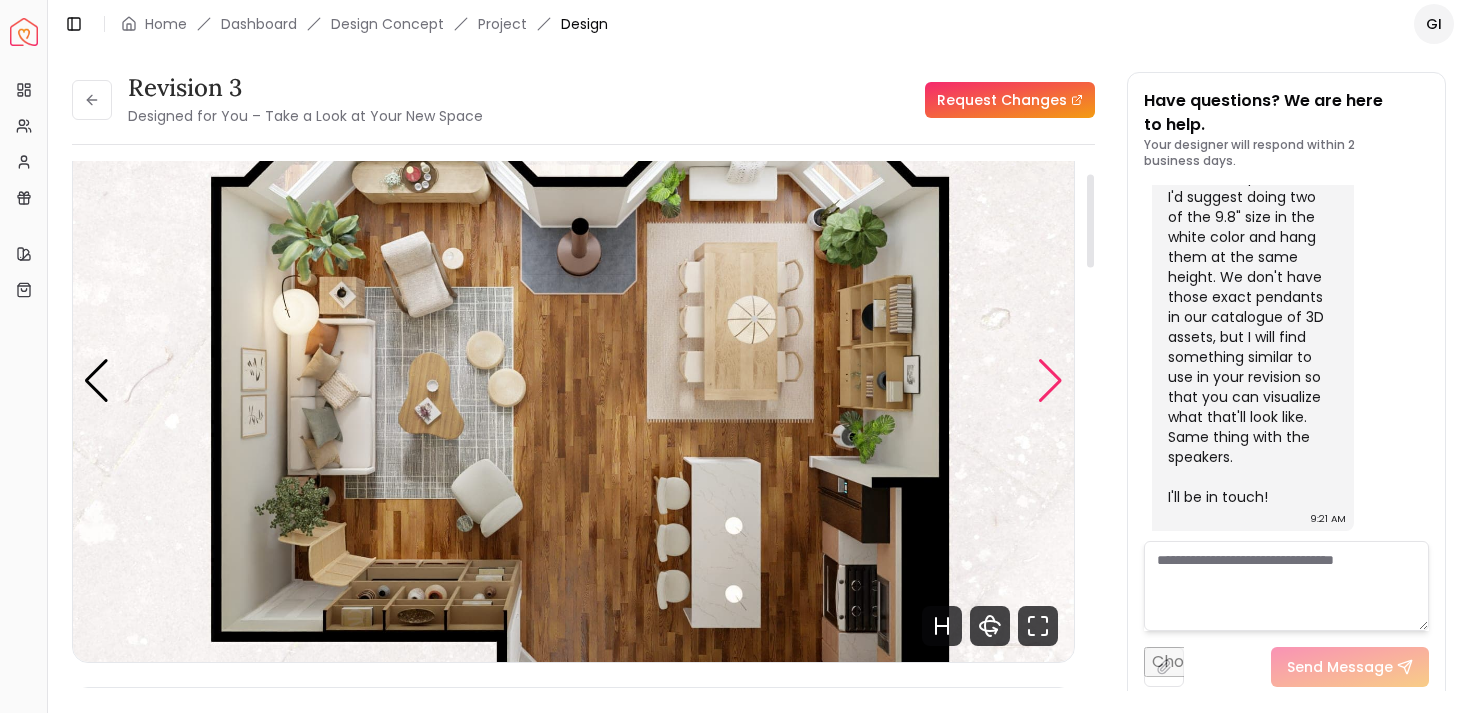 click at bounding box center (1050, 381) 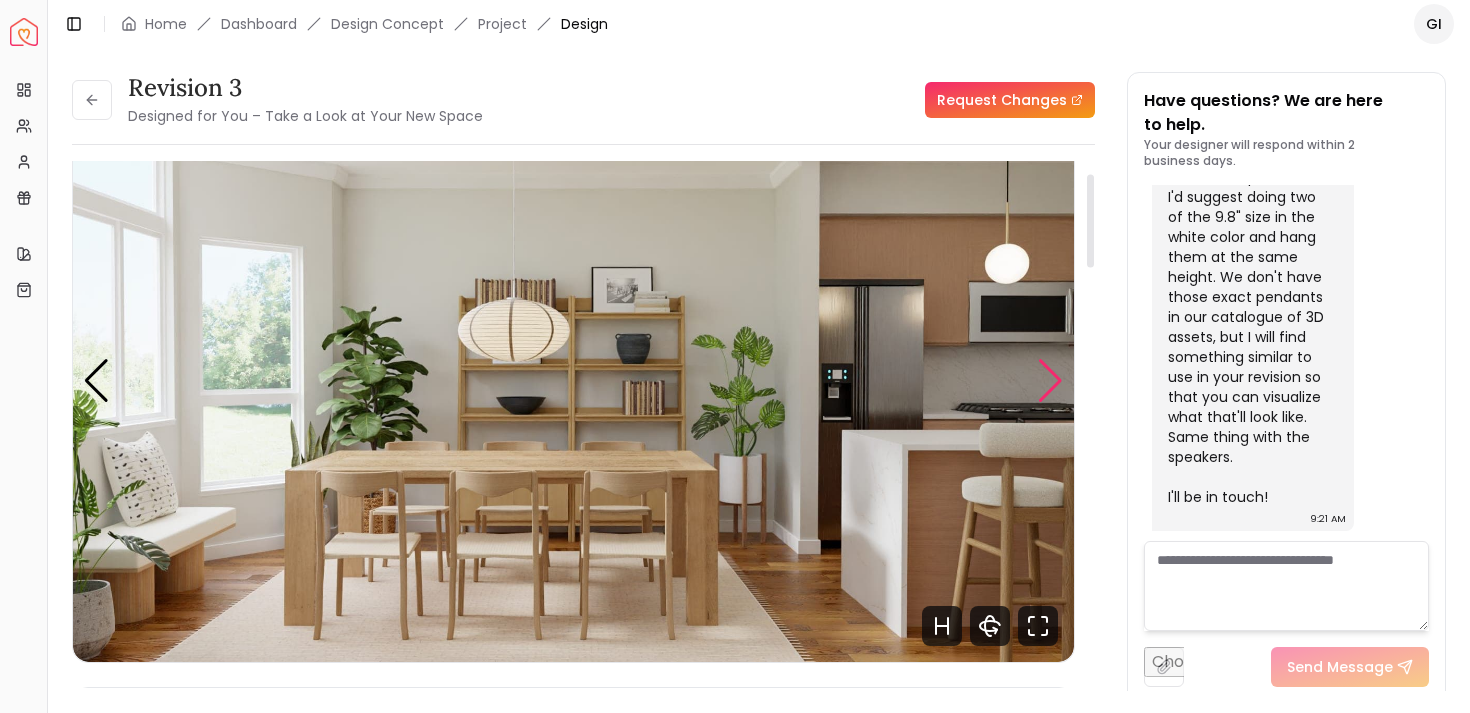 click at bounding box center [1050, 381] 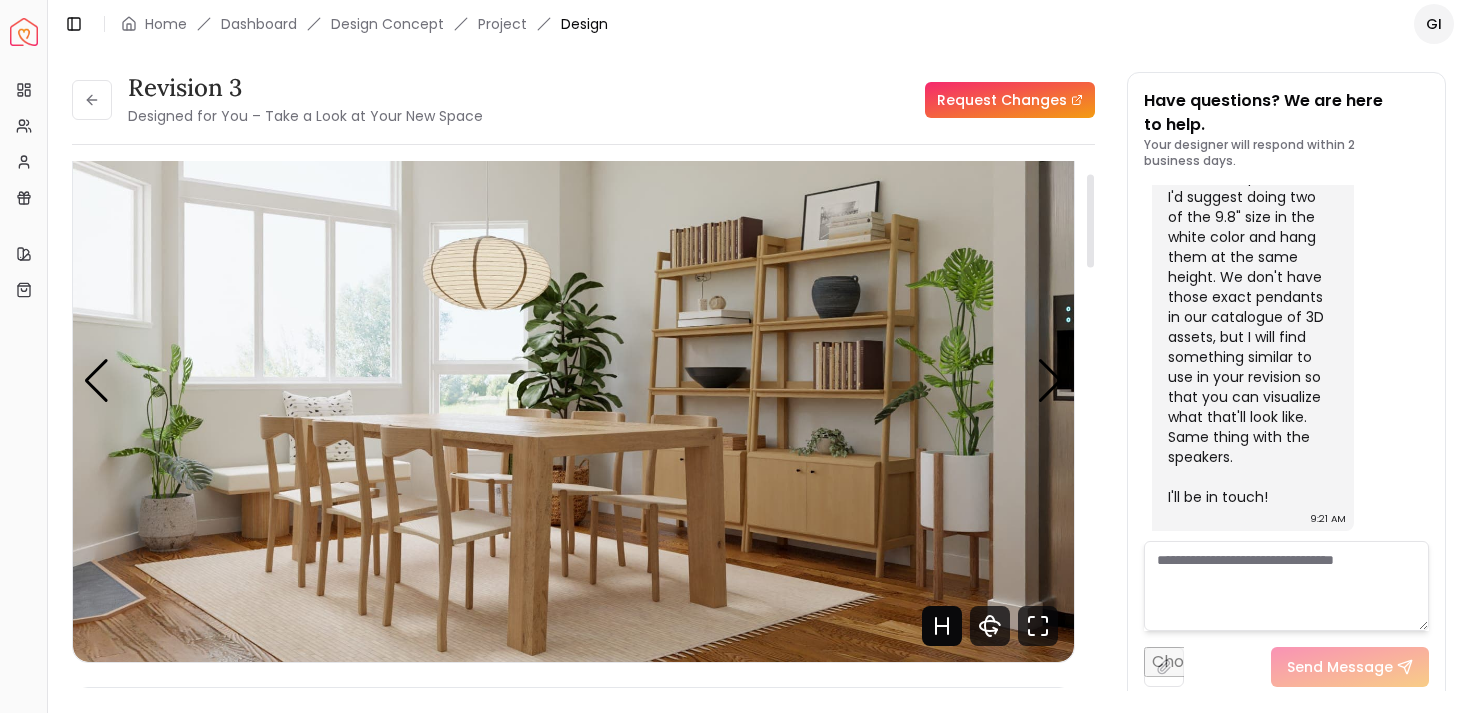 click 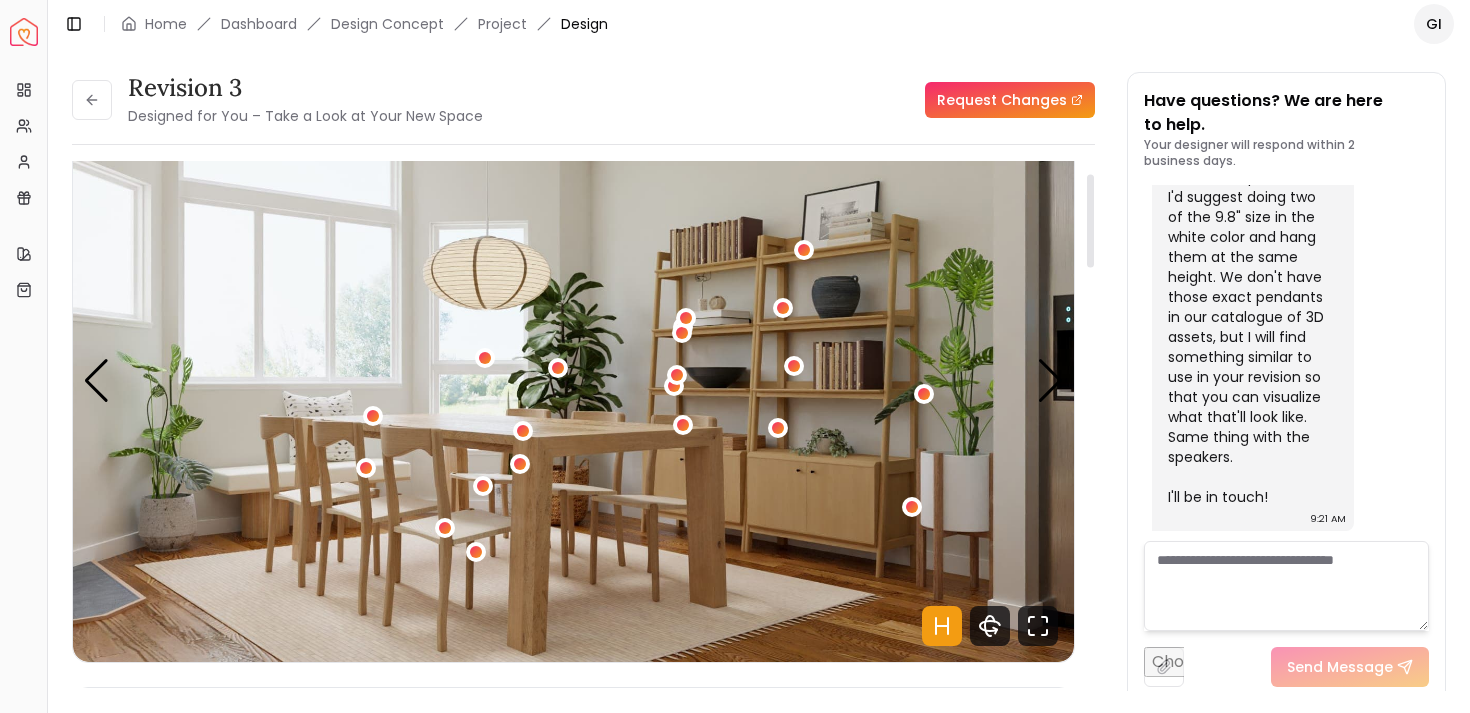click at bounding box center [573, 380] 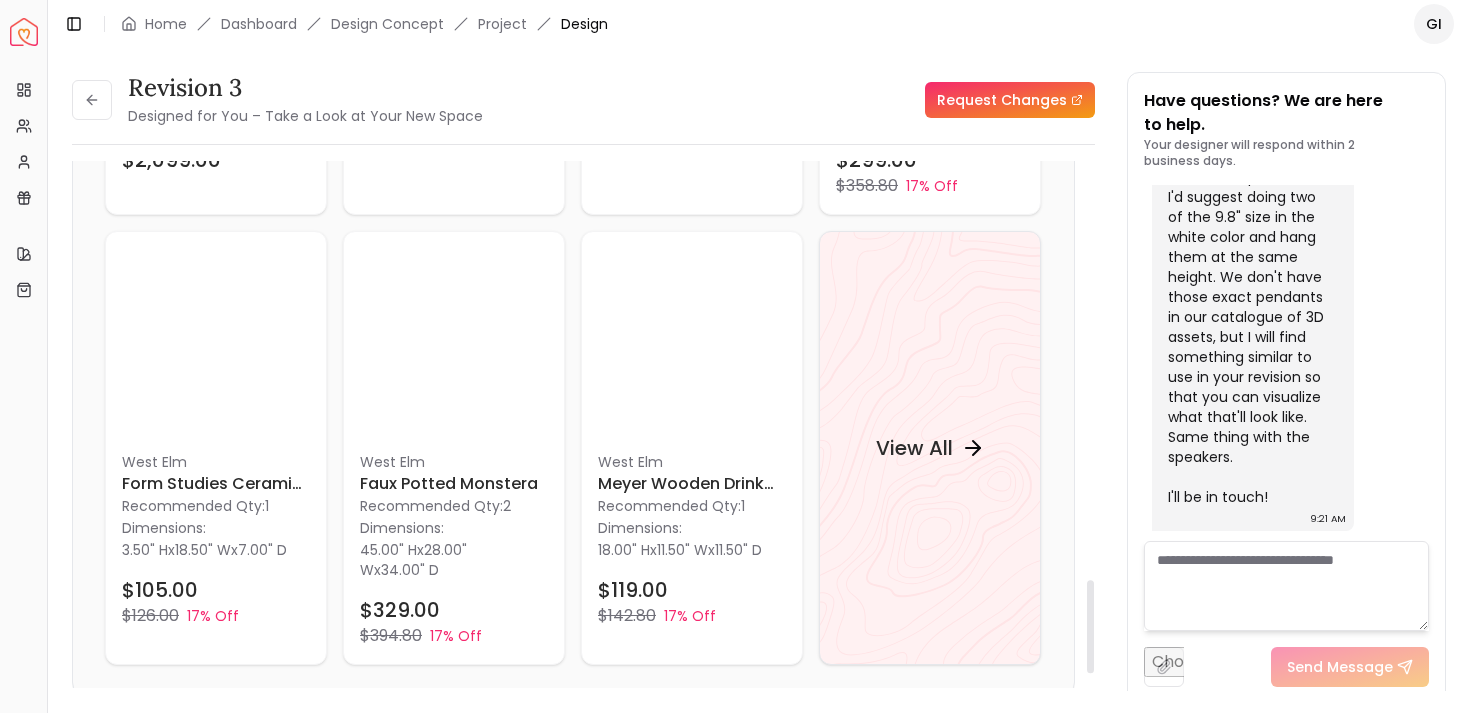 scroll, scrollTop: 2162, scrollLeft: 0, axis: vertical 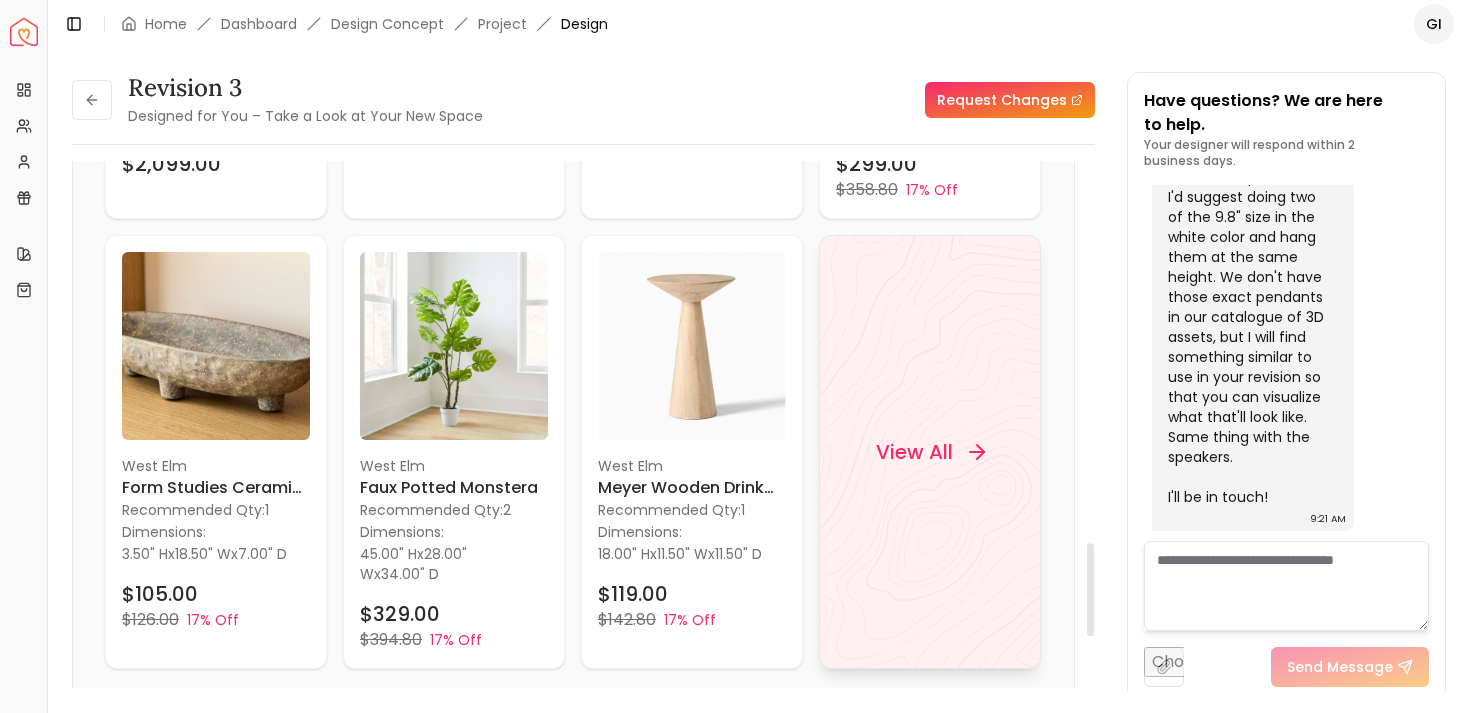 click on "View All" at bounding box center [930, 452] 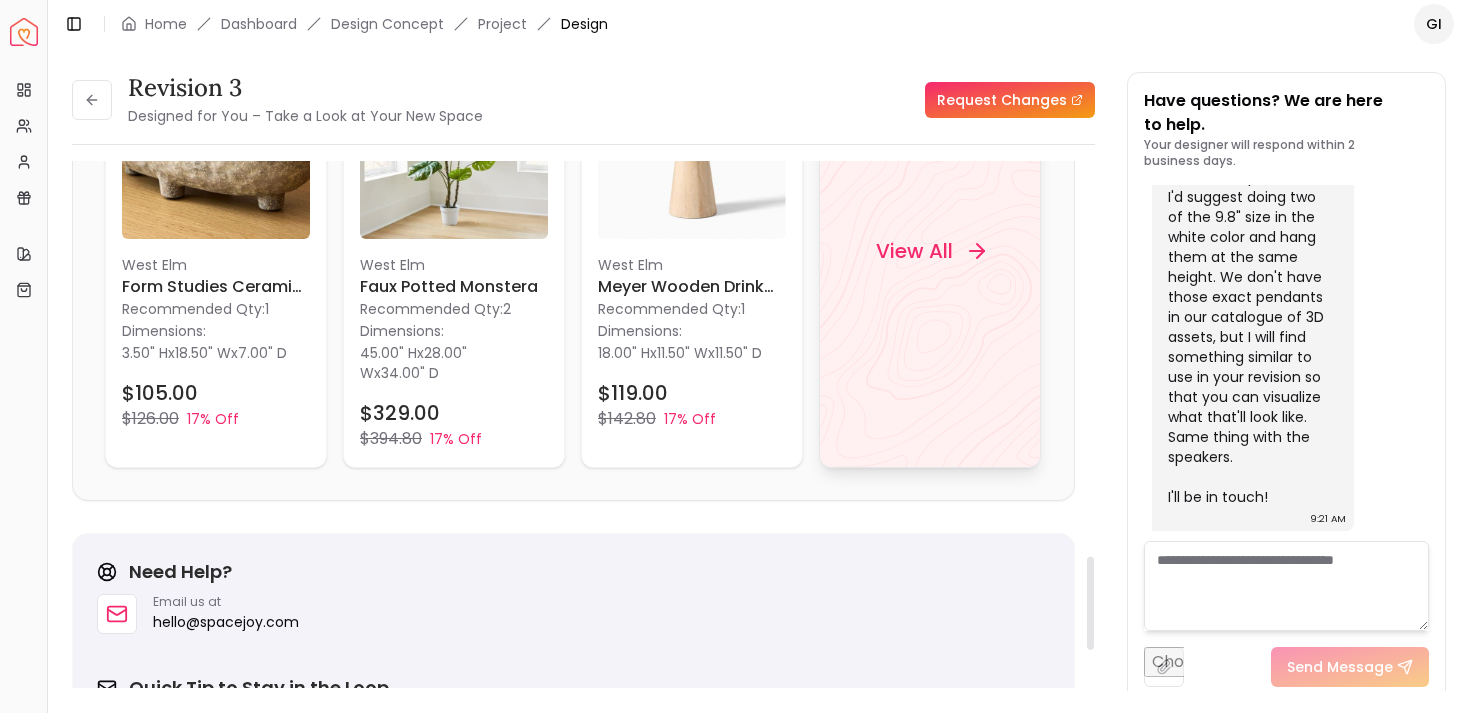 scroll, scrollTop: 2113, scrollLeft: 0, axis: vertical 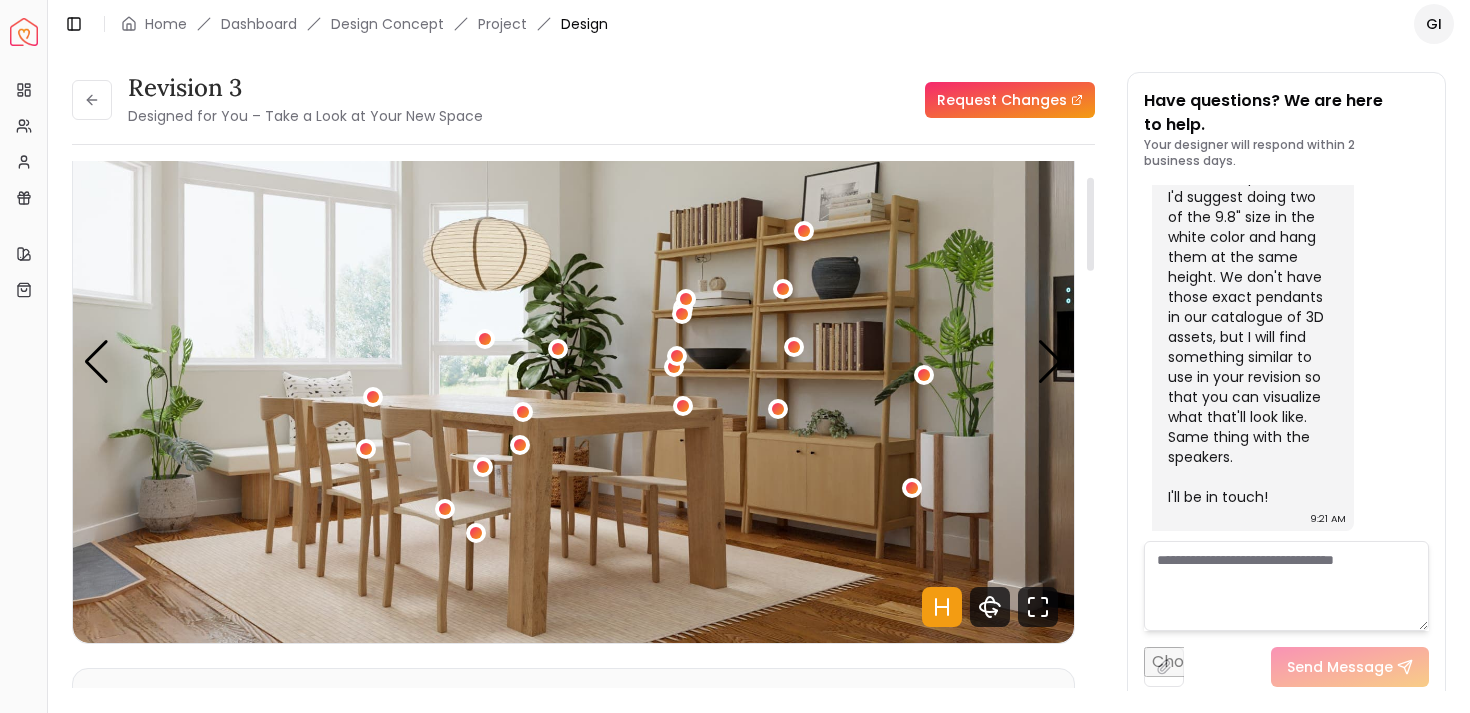 click 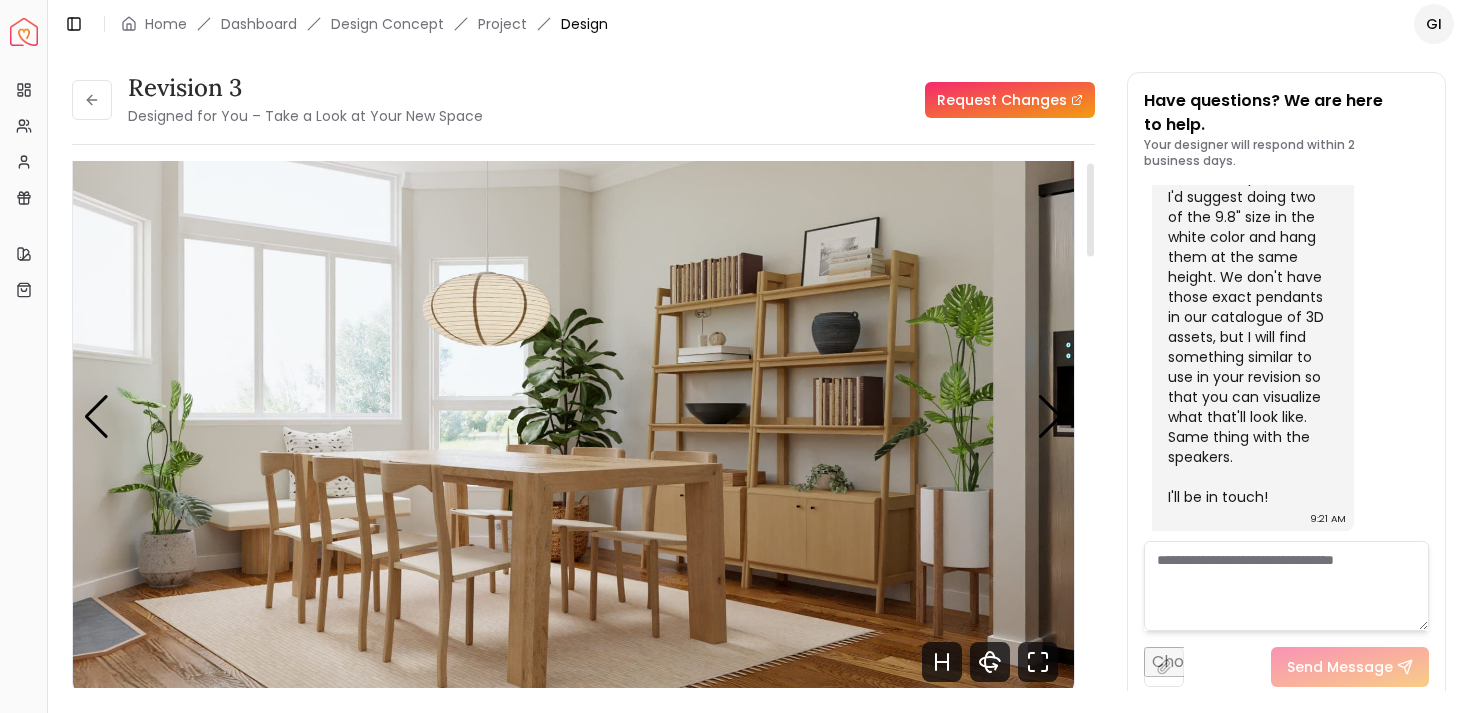 scroll, scrollTop: 2, scrollLeft: 0, axis: vertical 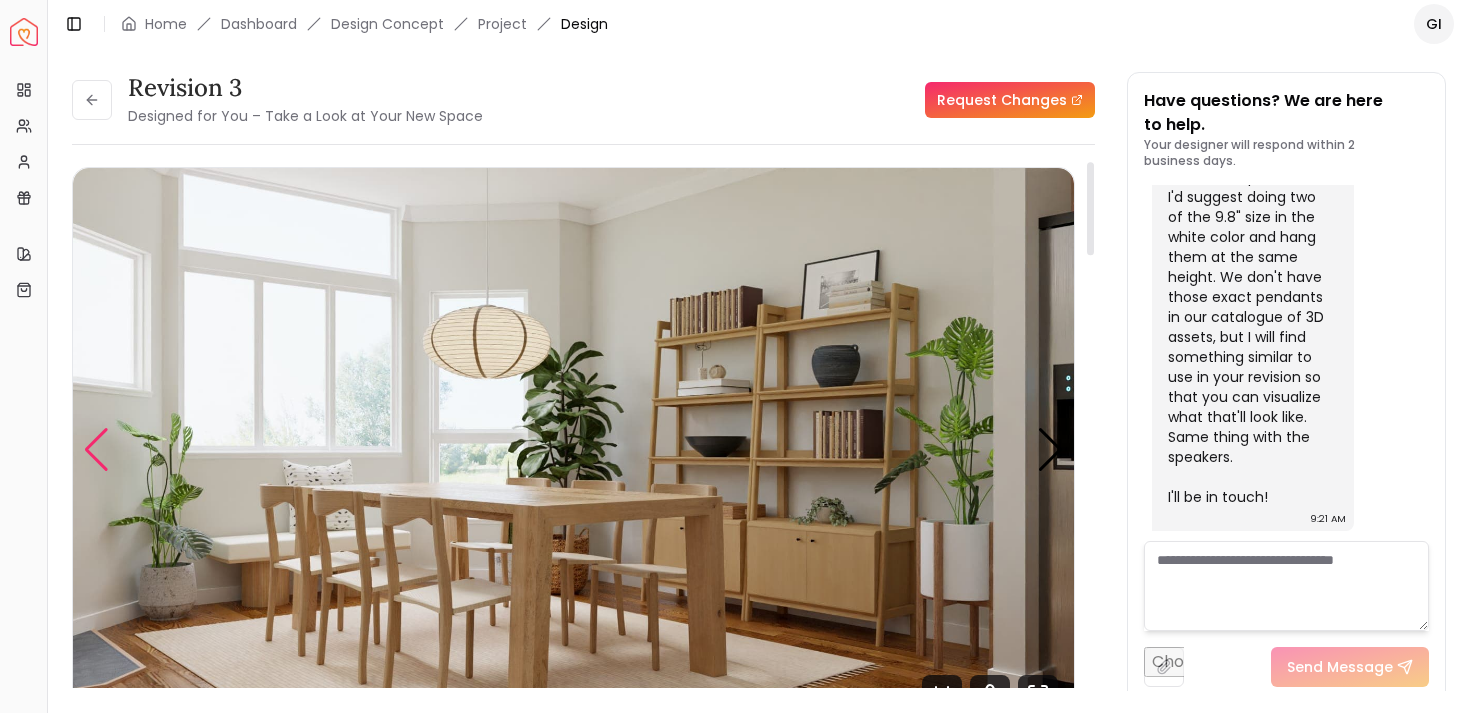click at bounding box center [96, 450] 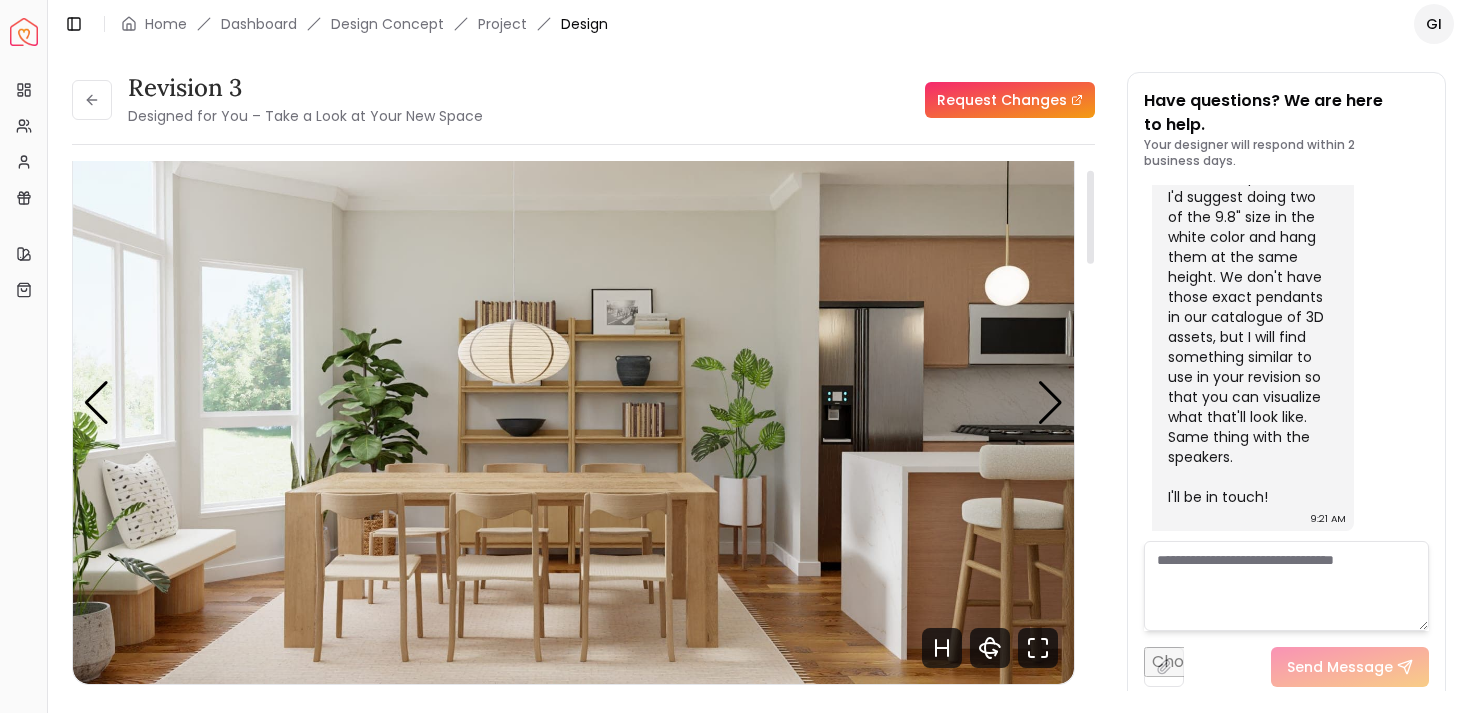 scroll, scrollTop: 50, scrollLeft: 0, axis: vertical 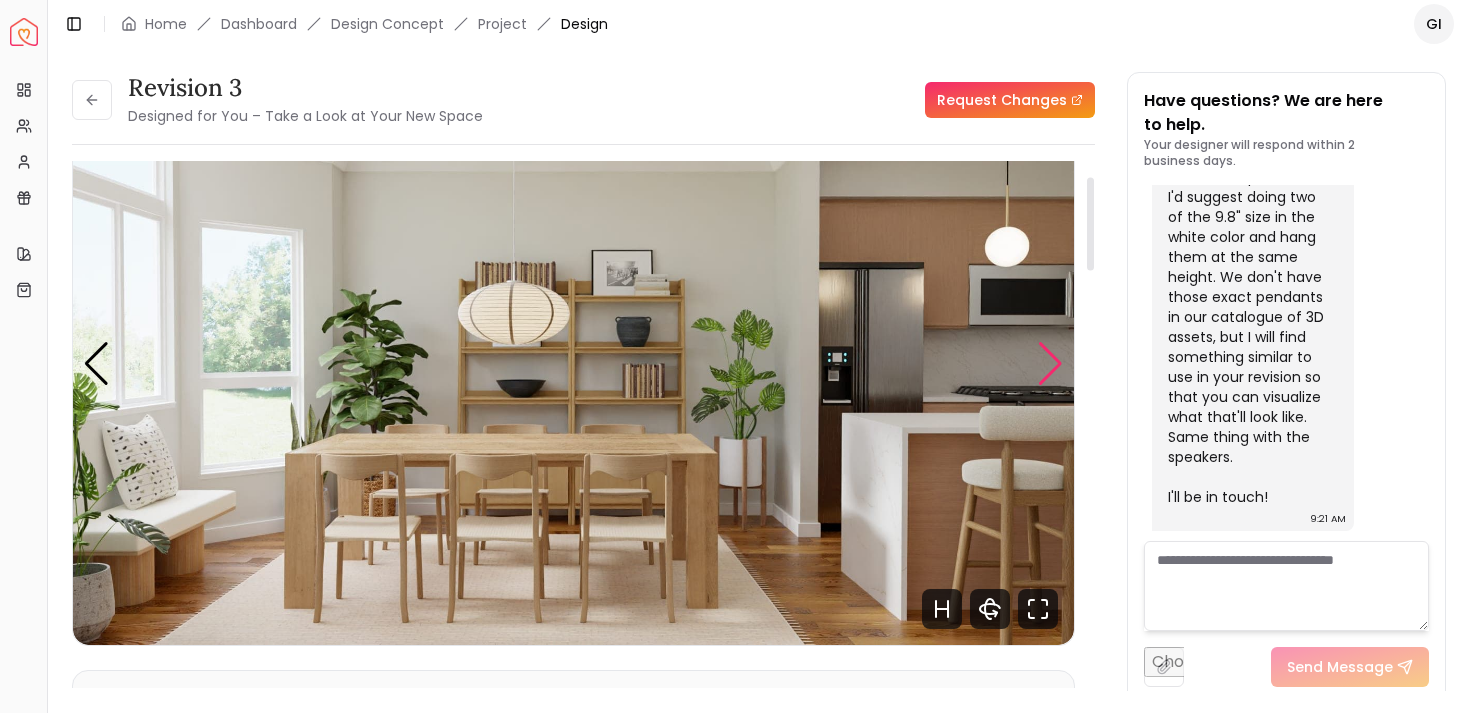 click at bounding box center [1050, 364] 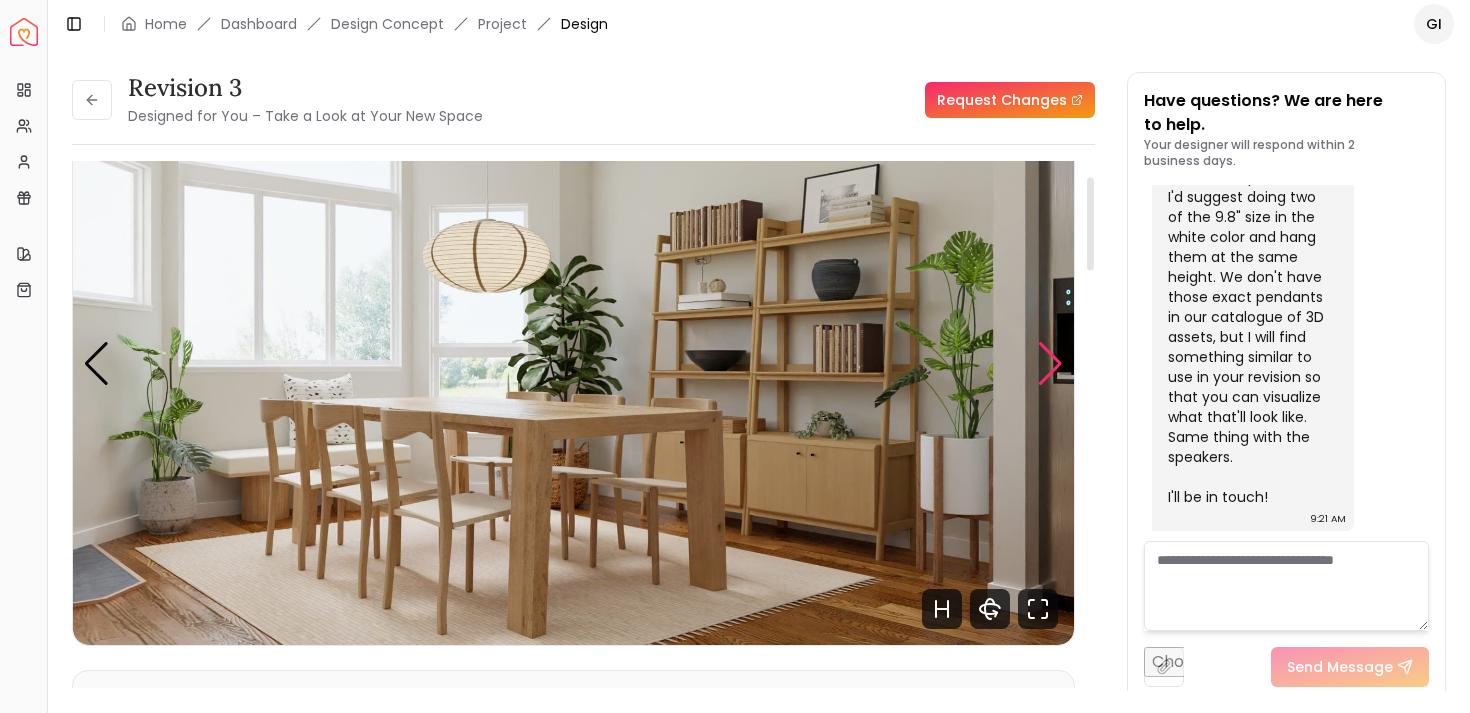click at bounding box center (1050, 364) 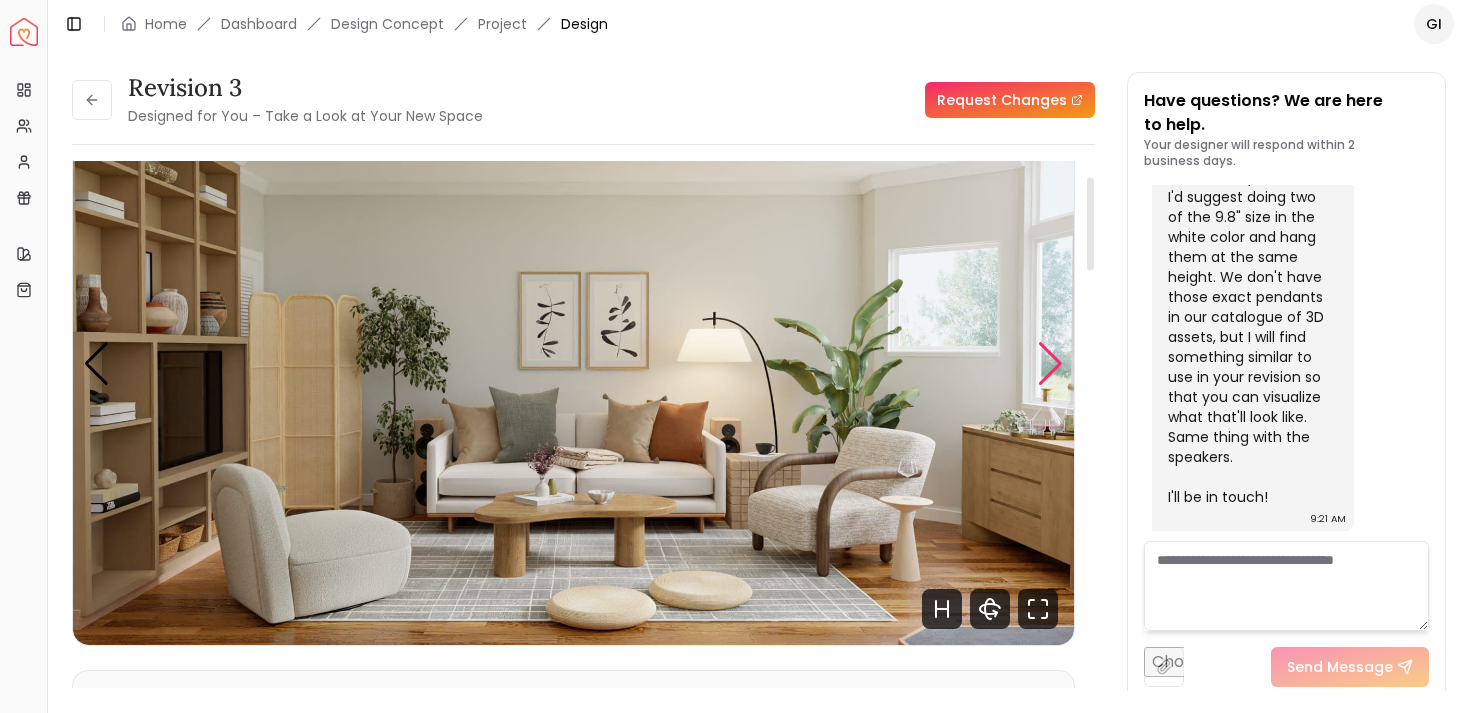click at bounding box center [1050, 364] 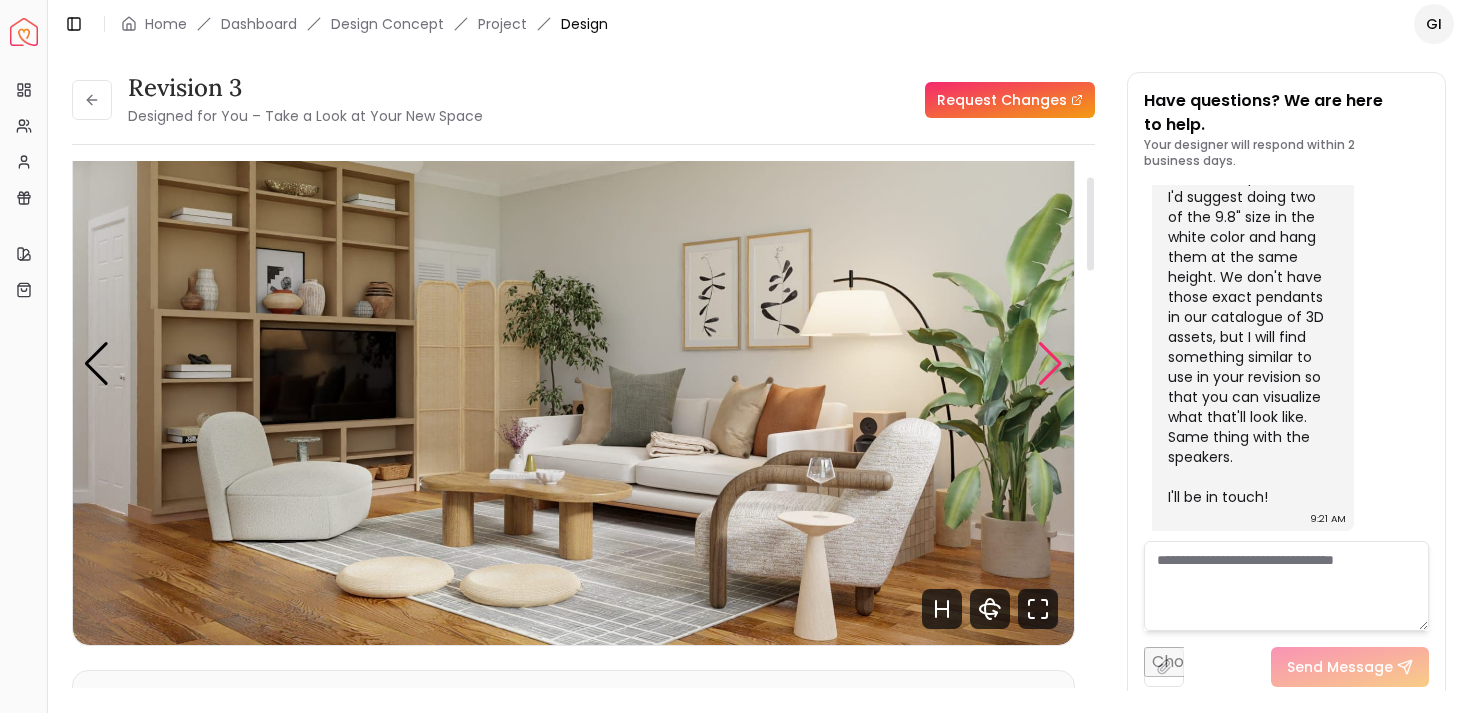 click at bounding box center (1050, 364) 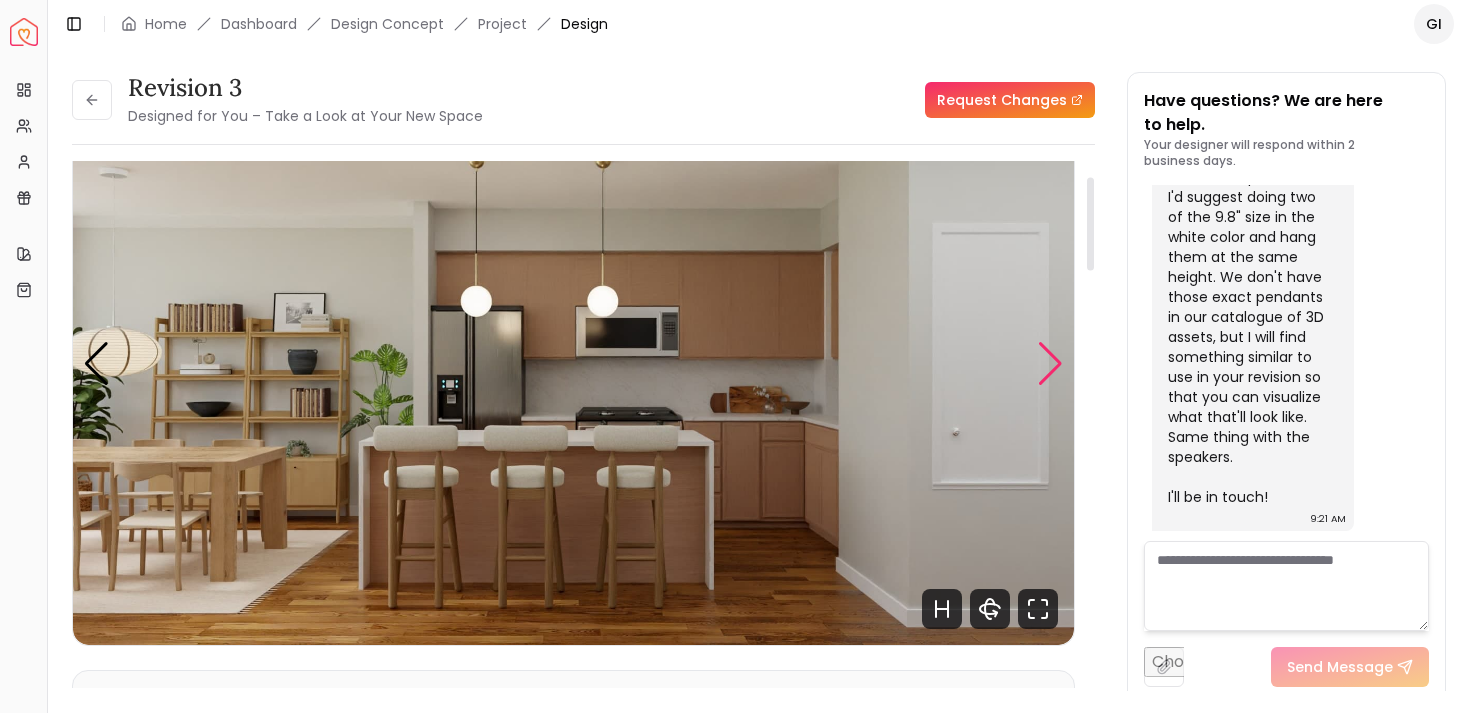 click at bounding box center [1050, 364] 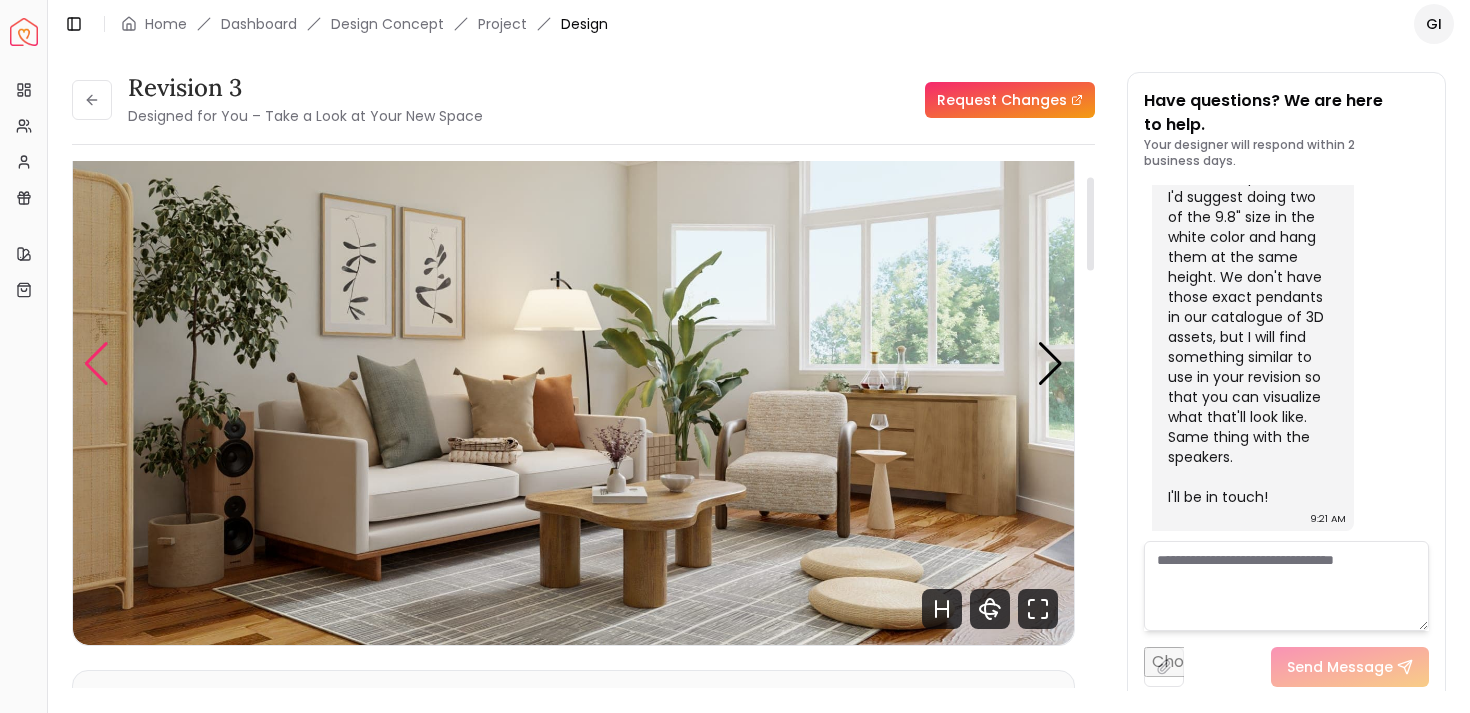 click at bounding box center (96, 364) 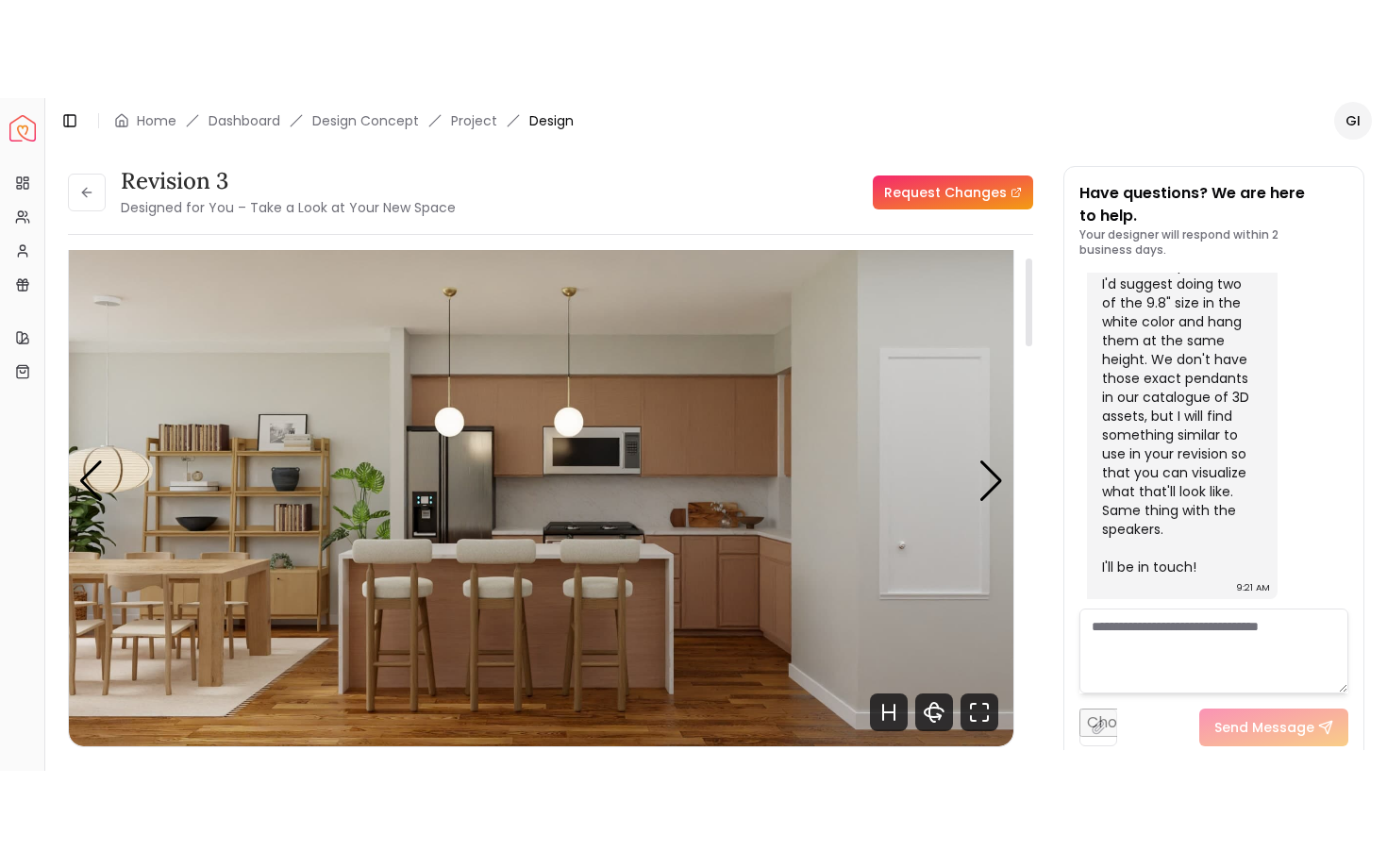 scroll, scrollTop: 42, scrollLeft: 0, axis: vertical 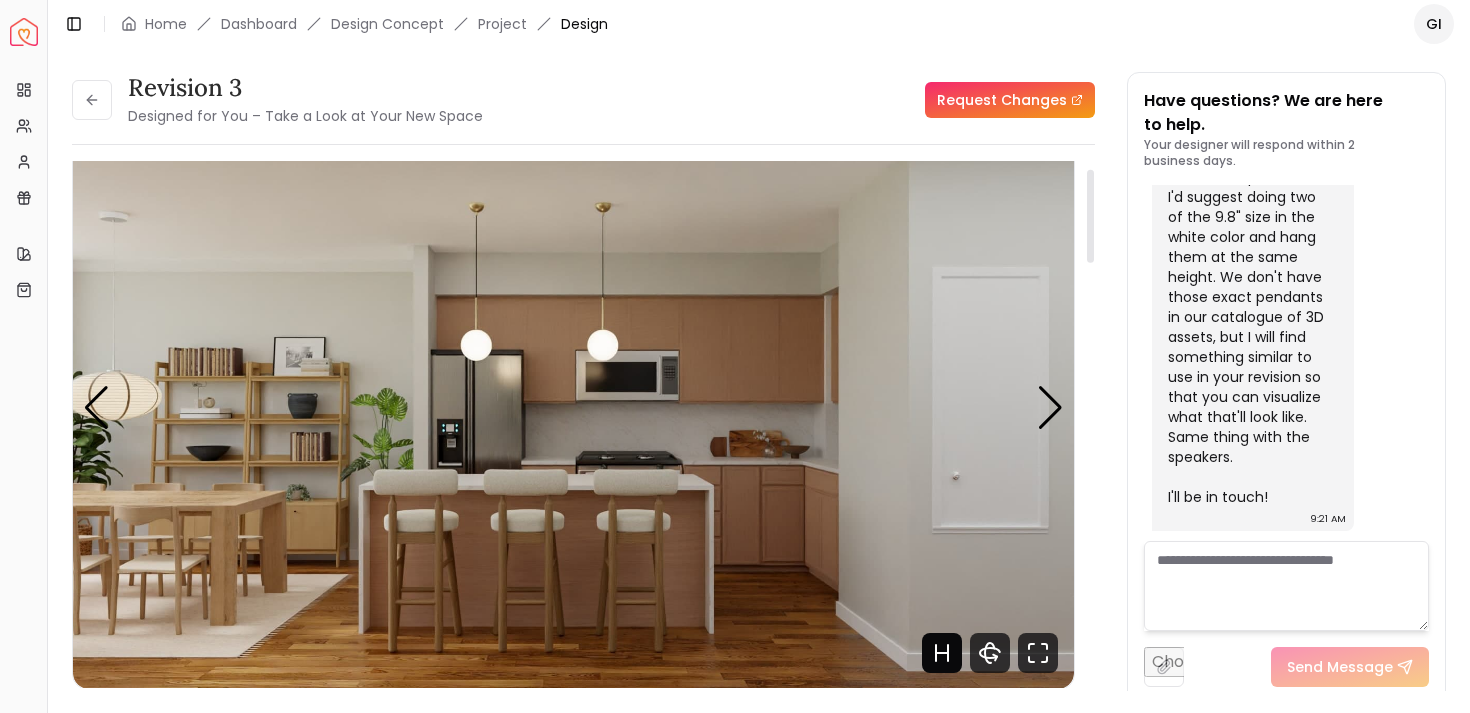 click 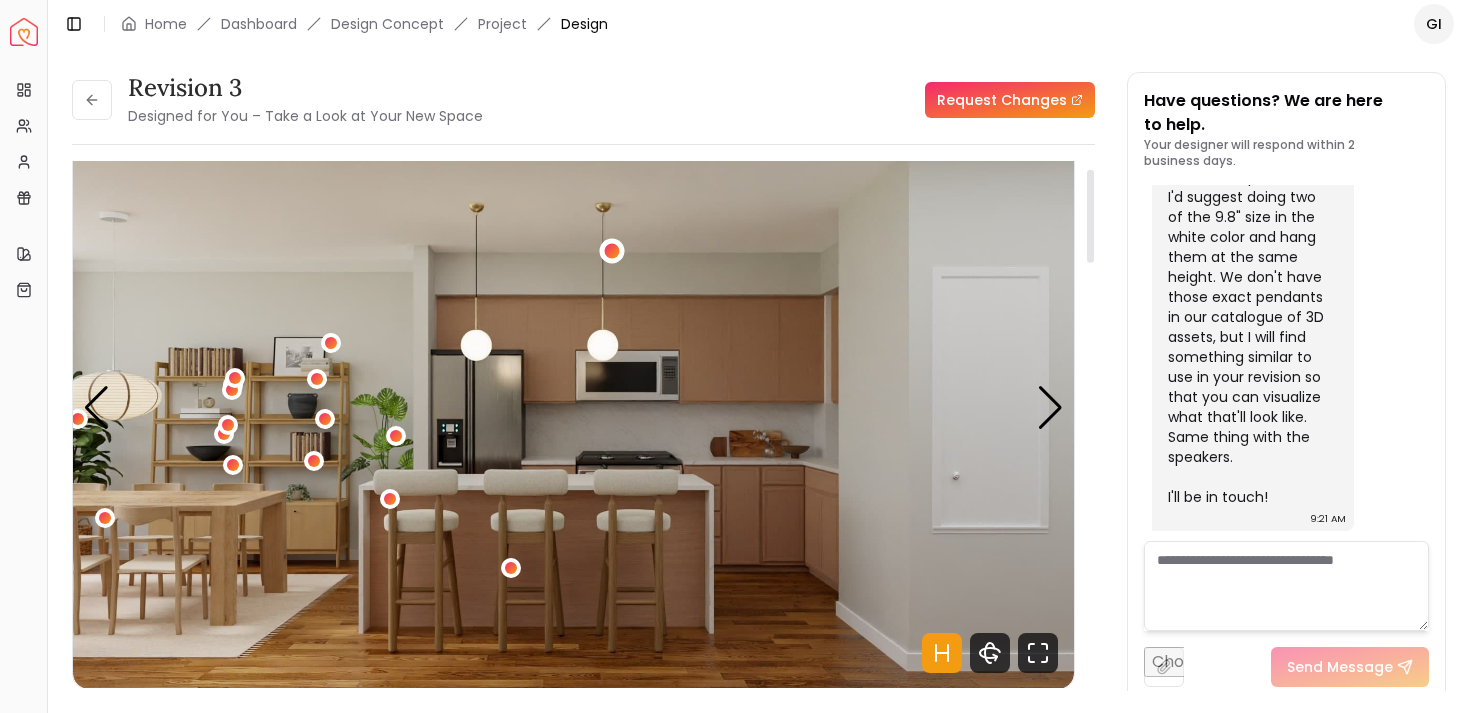 click at bounding box center [612, 251] 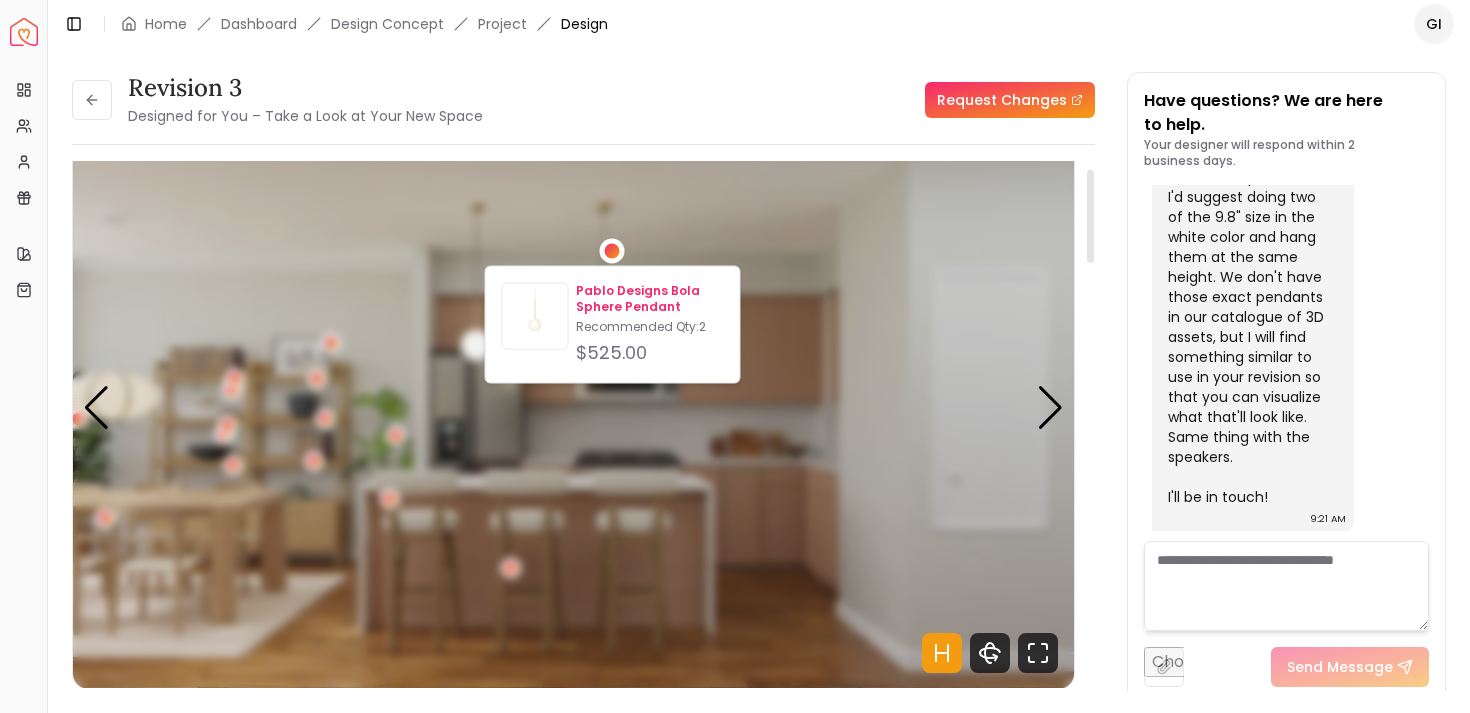 click on "Recommended Qty:  2" at bounding box center [649, 327] 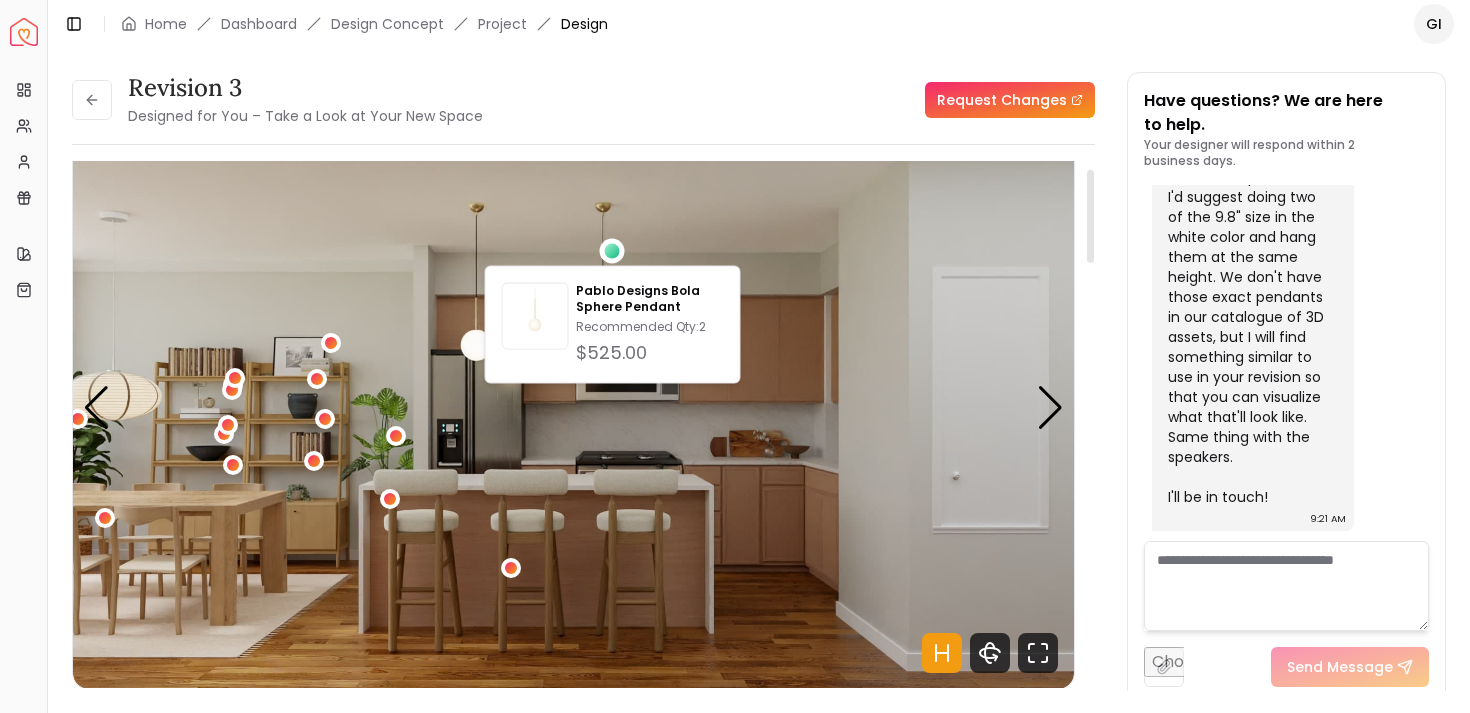 click on "Revision 3 Designed for You – Take a Look at Your New Space Request Changes" at bounding box center [583, 100] 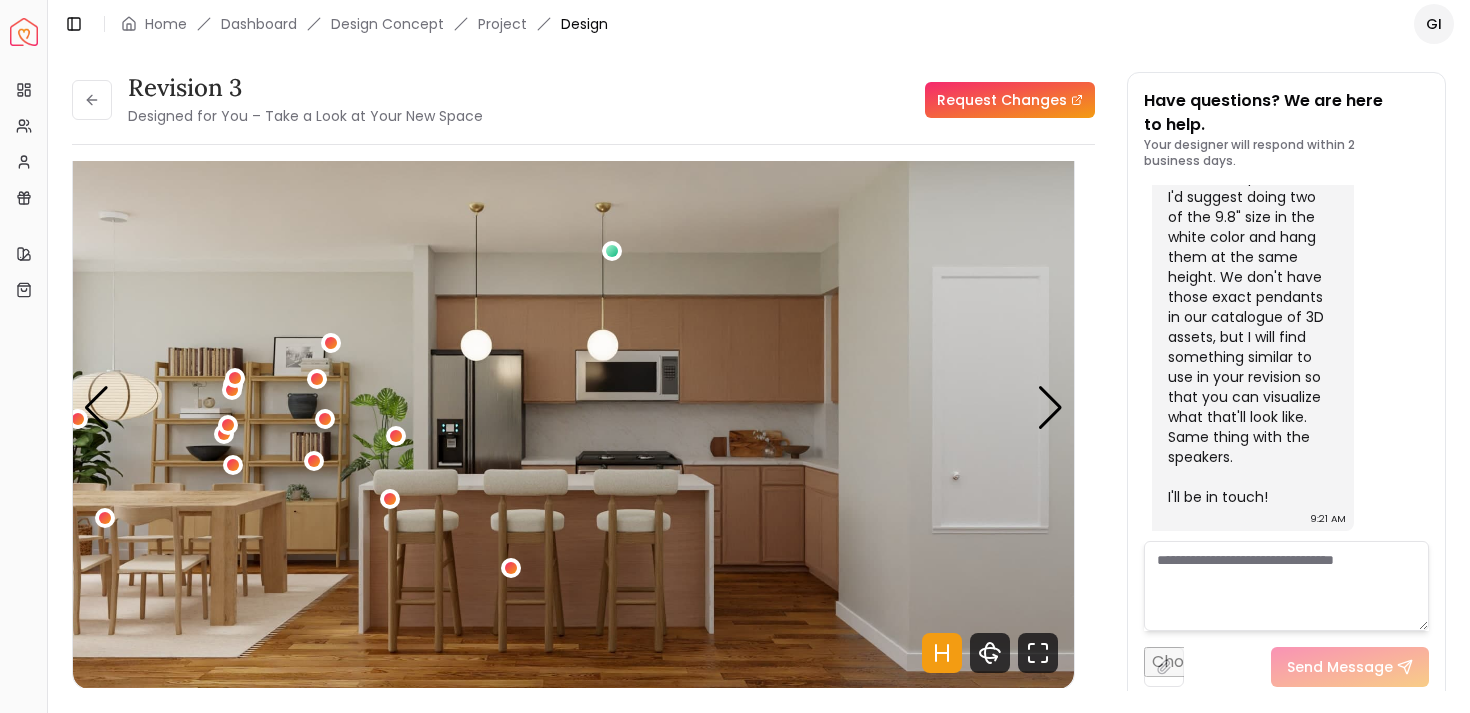 click on "Revision 3 Designed for You – Take a Look at Your New Space Request Changes Revision 3 Designed for You – Take a Look at Your New Space Request Changes Hotspots On Density Show All Pannellum Loading... Start [FIRST] [LAST] Please listen to the voice note from your designer, outlining the details of your revision. Audio Note: Audio Note 1 0:00 / 1:36 Transcript: Hi [FIRST], it's [FIRST], your Space Joy designer. I wanted to quickly go over ... Read more Wall Paints Featured in Your Design Sherwin Williams Latte Sherwin Williams Pure White Why Shop with Spacejoy? Shopping through Spacejoy isn’t just convenient — it’s smarter. Here’s why: One Cart, All Brands Our concierge places your orders across all retailers—no juggling multiple accounts. Track Everything, In One Place Monitor all your orders from different brands in your Spacejoy dashboard. Returns? Refunds? Relax. We manage returns and refunds with retailers so you don’t have to. Price Match Guarantee Deals Done Right Exclusive Discounts ( 51" at bounding box center (759, 369) 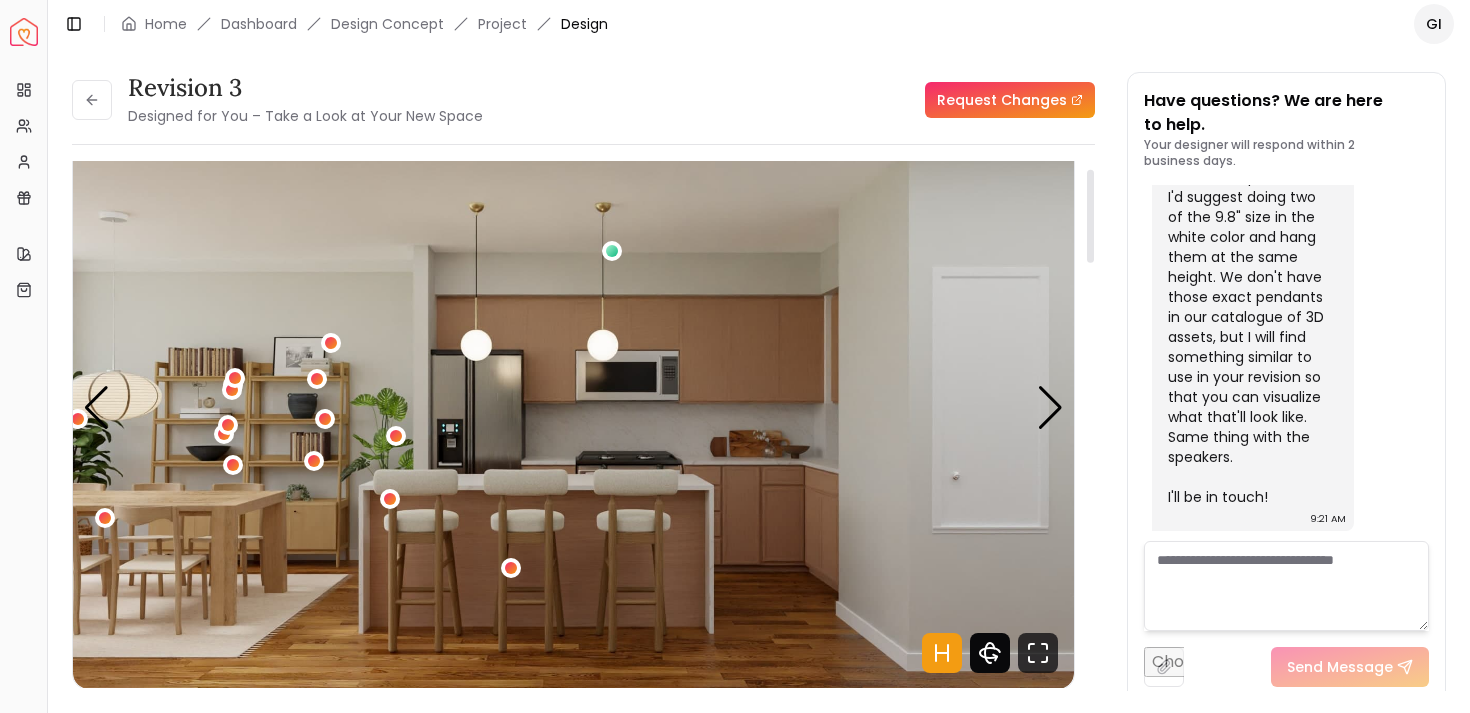 click 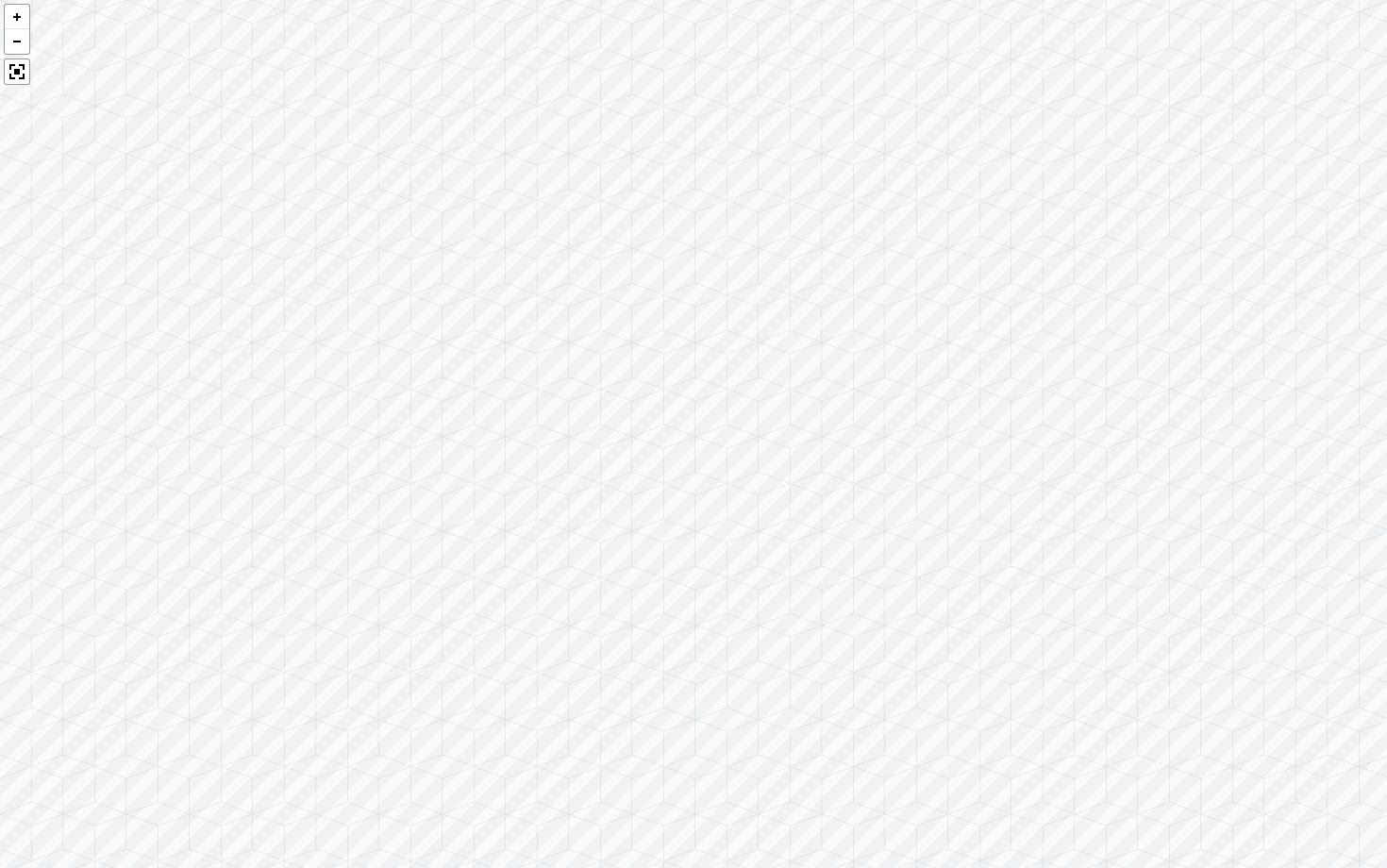 click at bounding box center [694, 434] 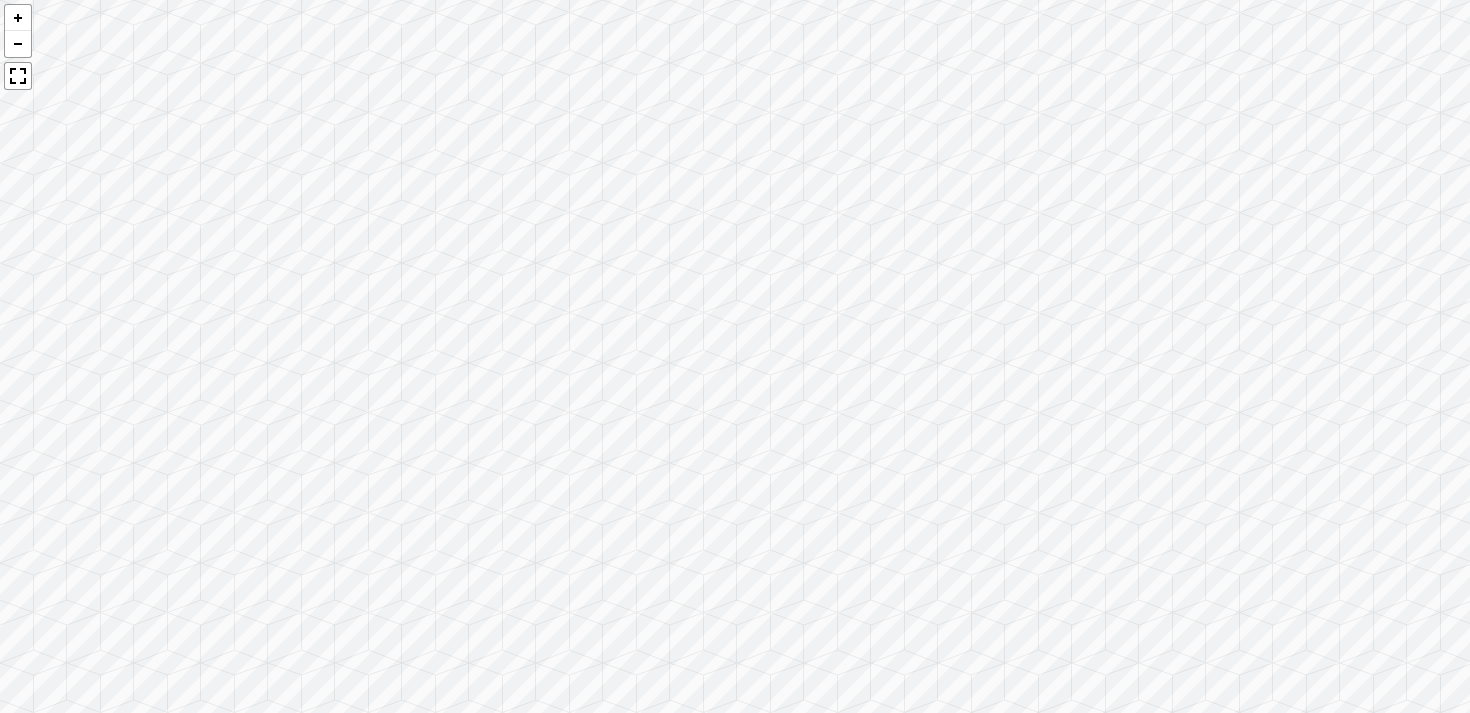 scroll, scrollTop: 8598, scrollLeft: 0, axis: vertical 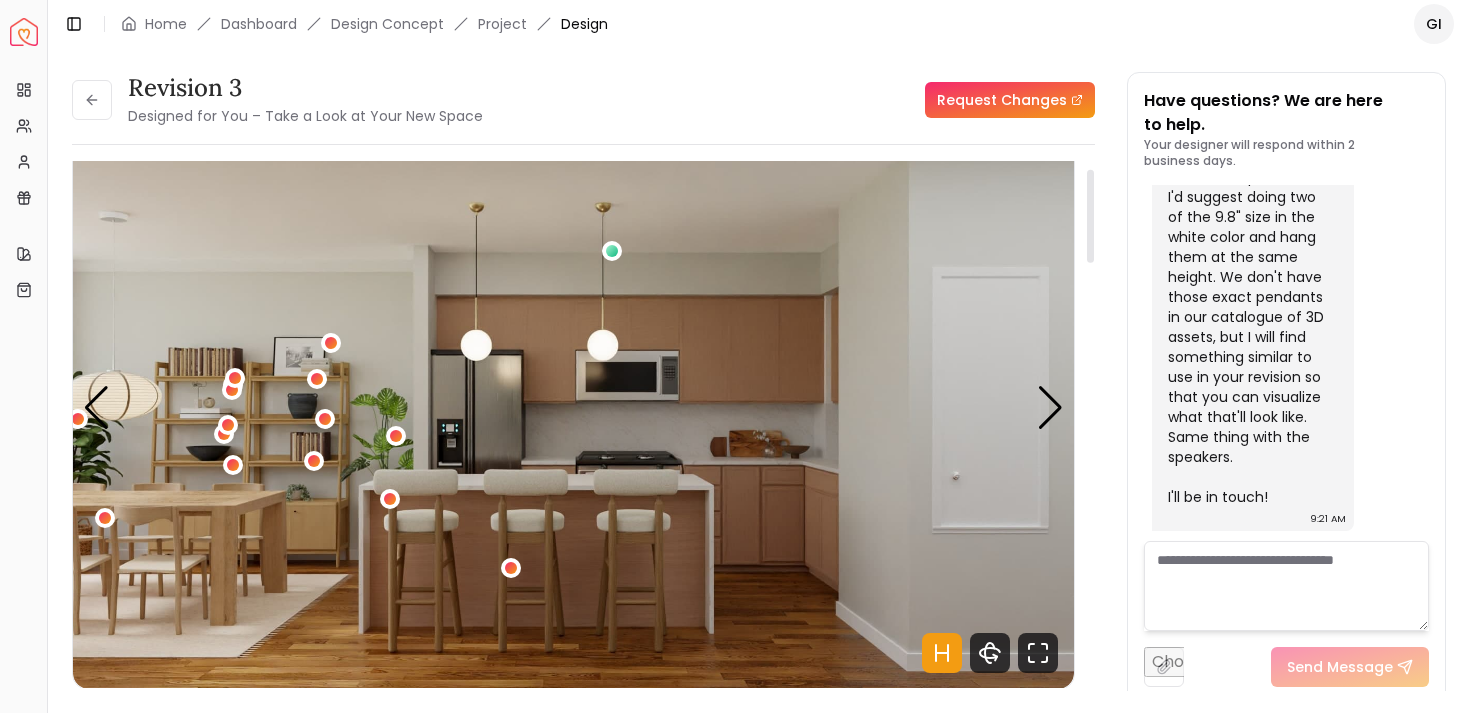 click 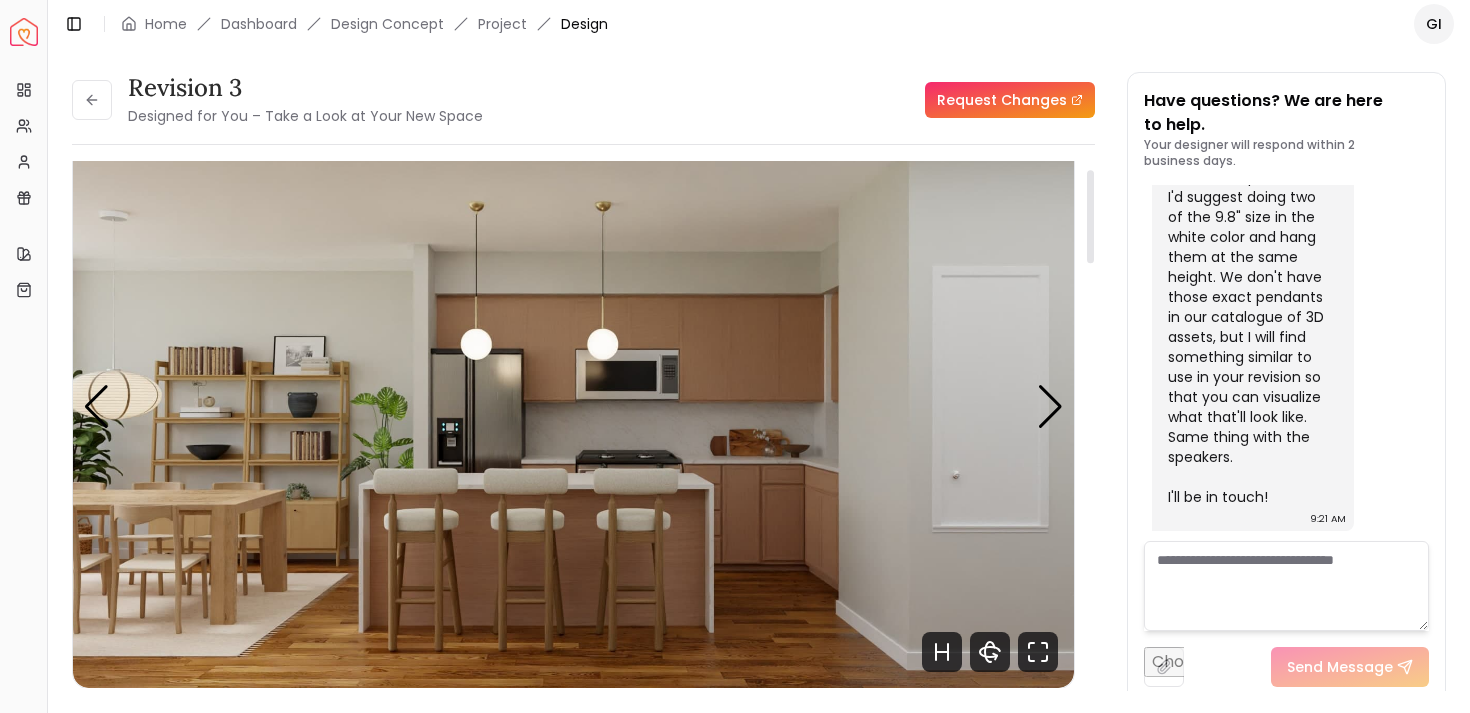 scroll, scrollTop: 51, scrollLeft: 0, axis: vertical 